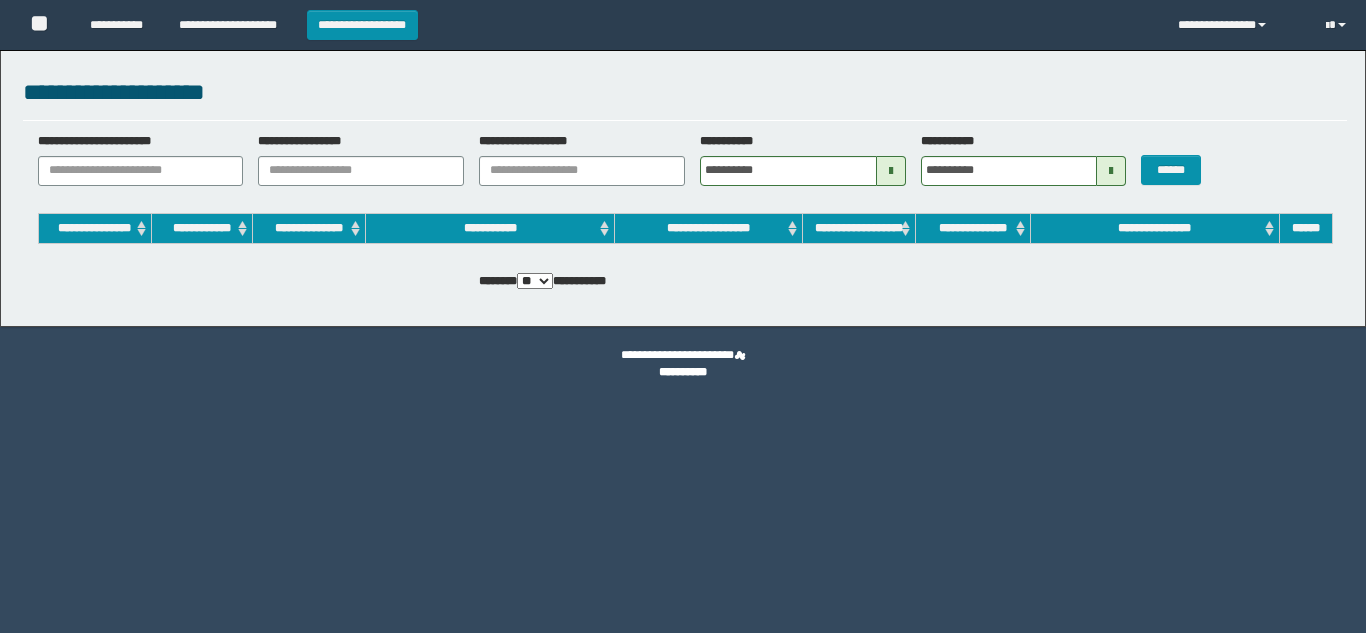 scroll, scrollTop: 0, scrollLeft: 0, axis: both 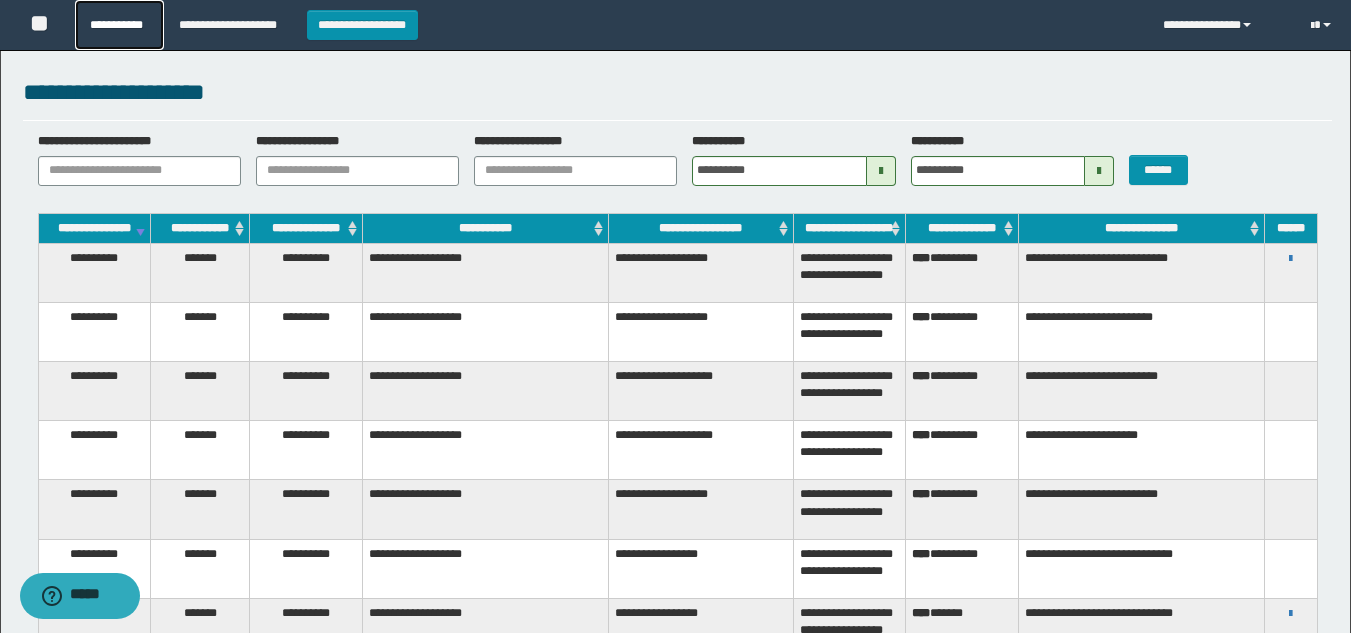 click on "**********" at bounding box center [119, 25] 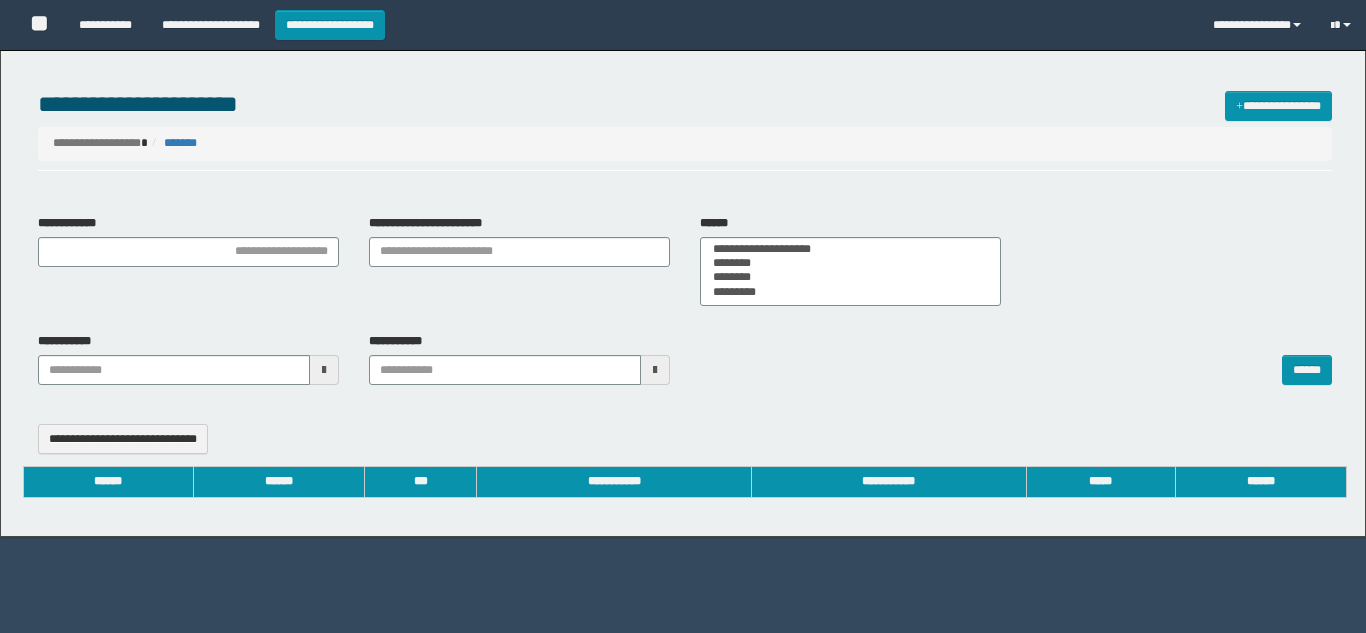 select 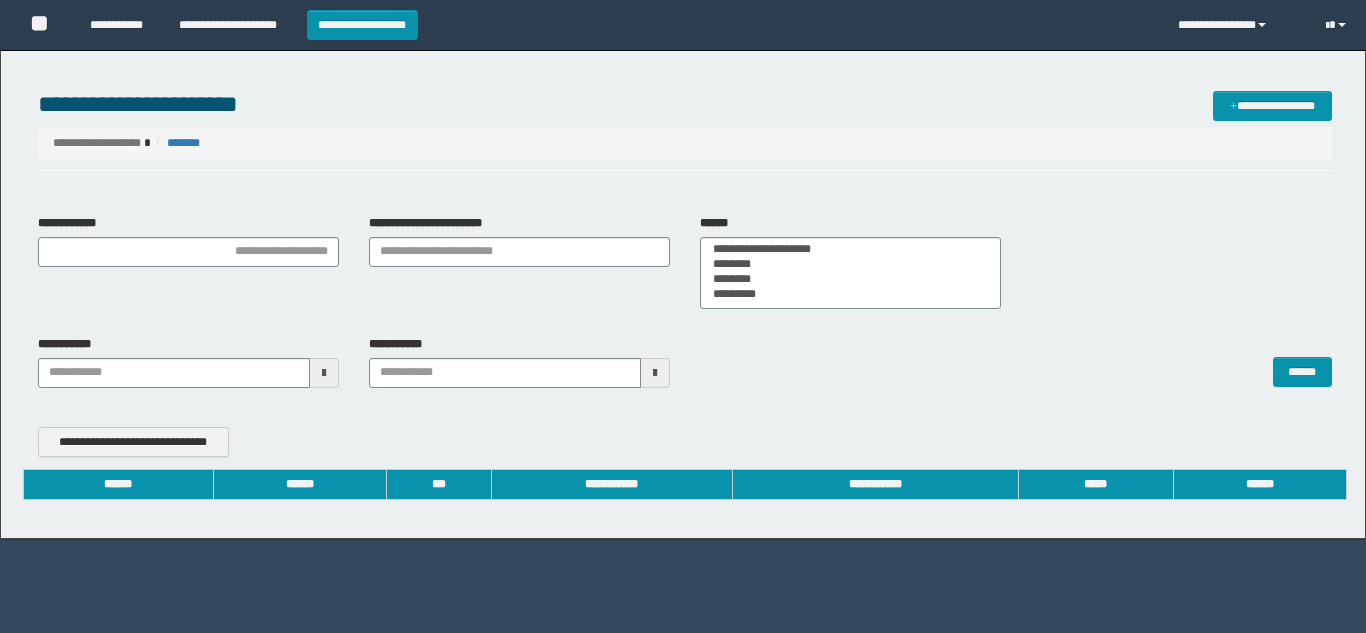 scroll, scrollTop: 0, scrollLeft: 0, axis: both 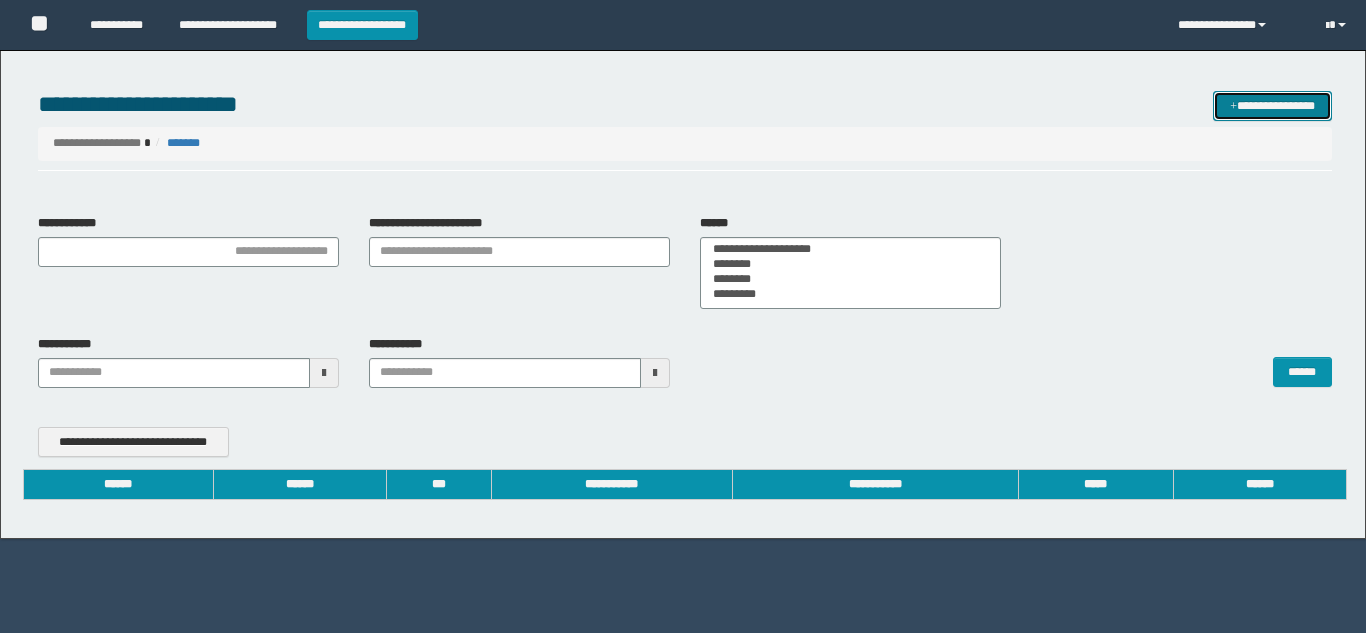 click on "**********" at bounding box center [1272, 106] 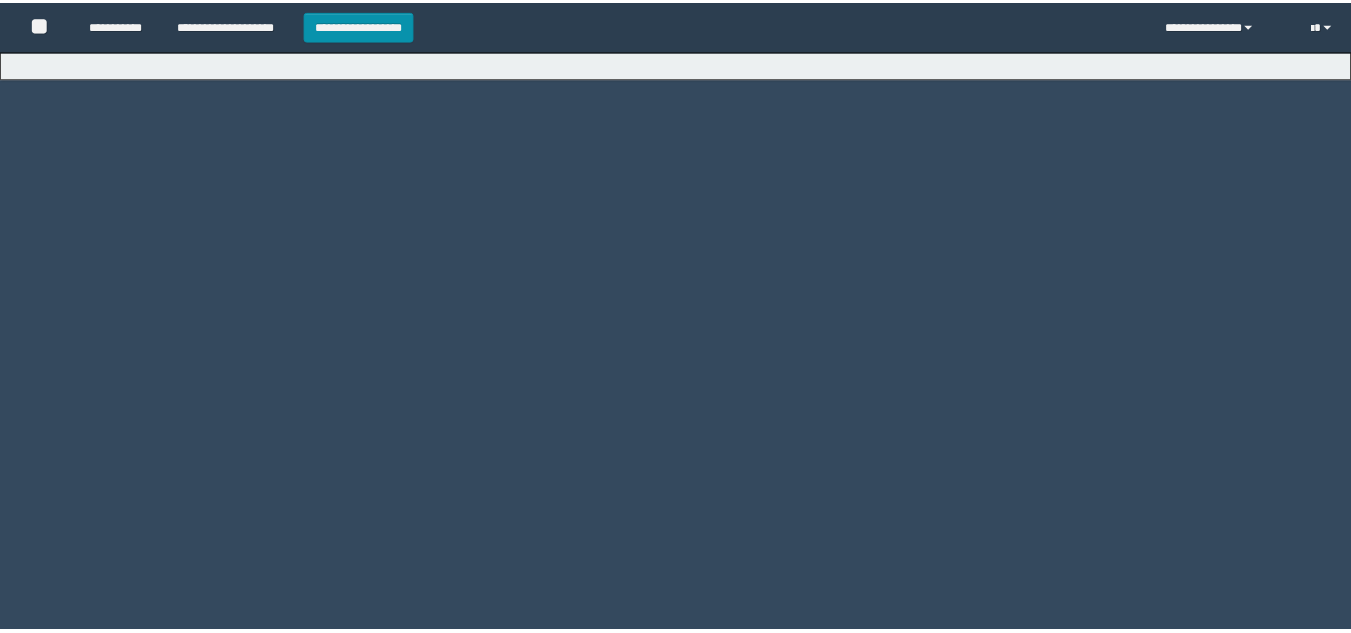 scroll, scrollTop: 0, scrollLeft: 0, axis: both 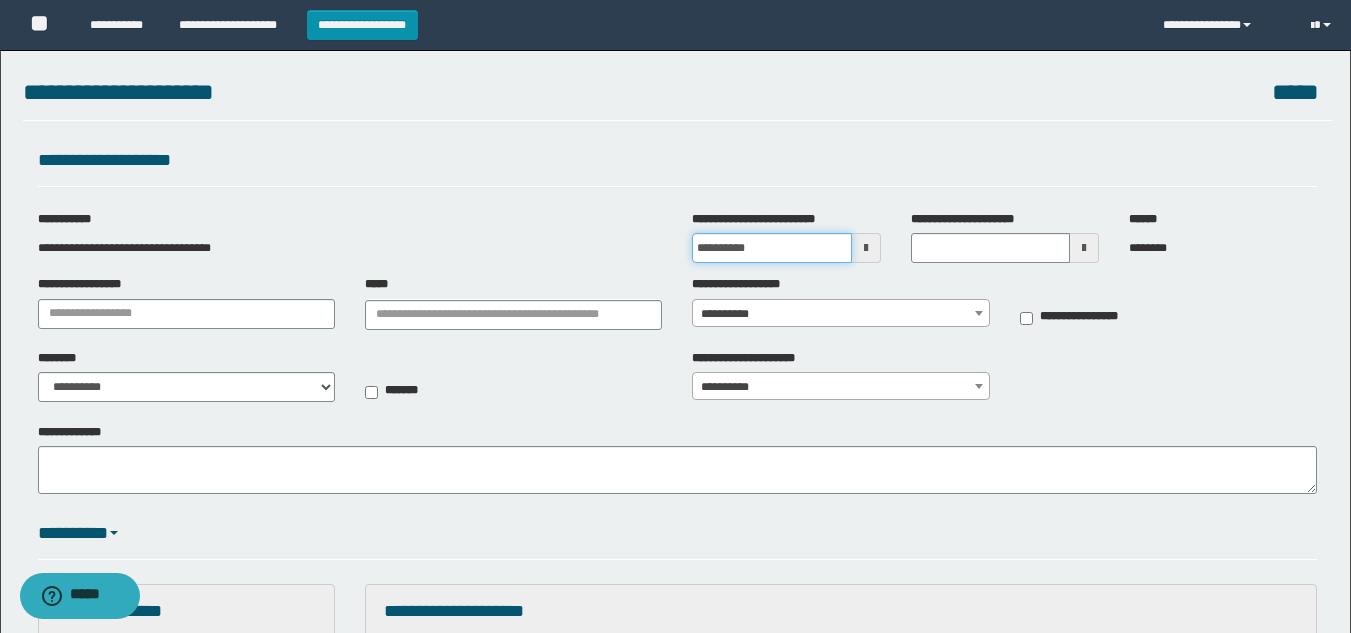 click on "**********" at bounding box center [771, 248] 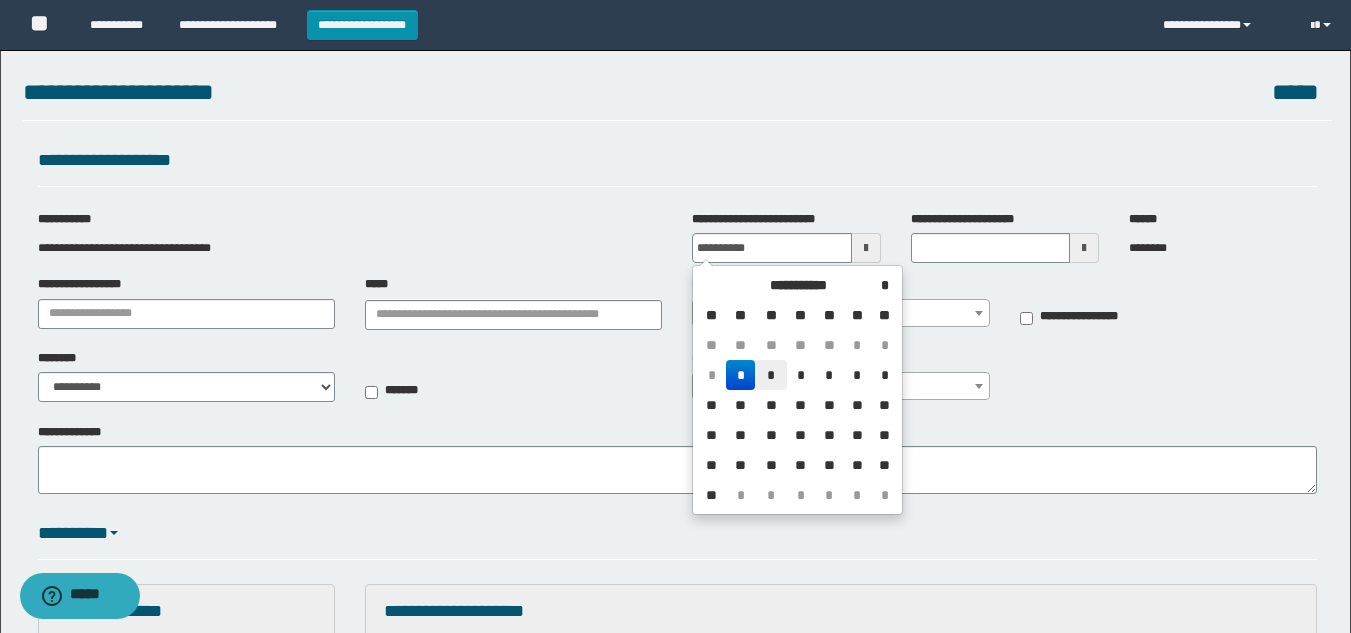 click on "*" at bounding box center [771, 375] 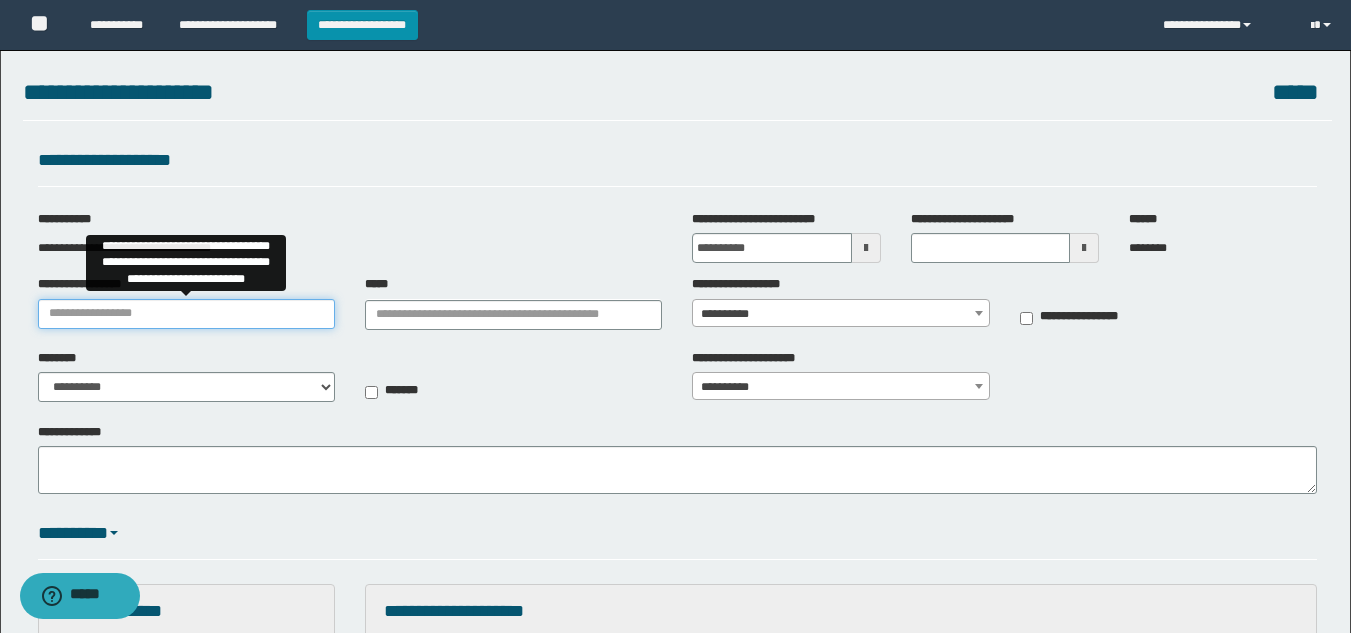 click on "**********" at bounding box center (186, 314) 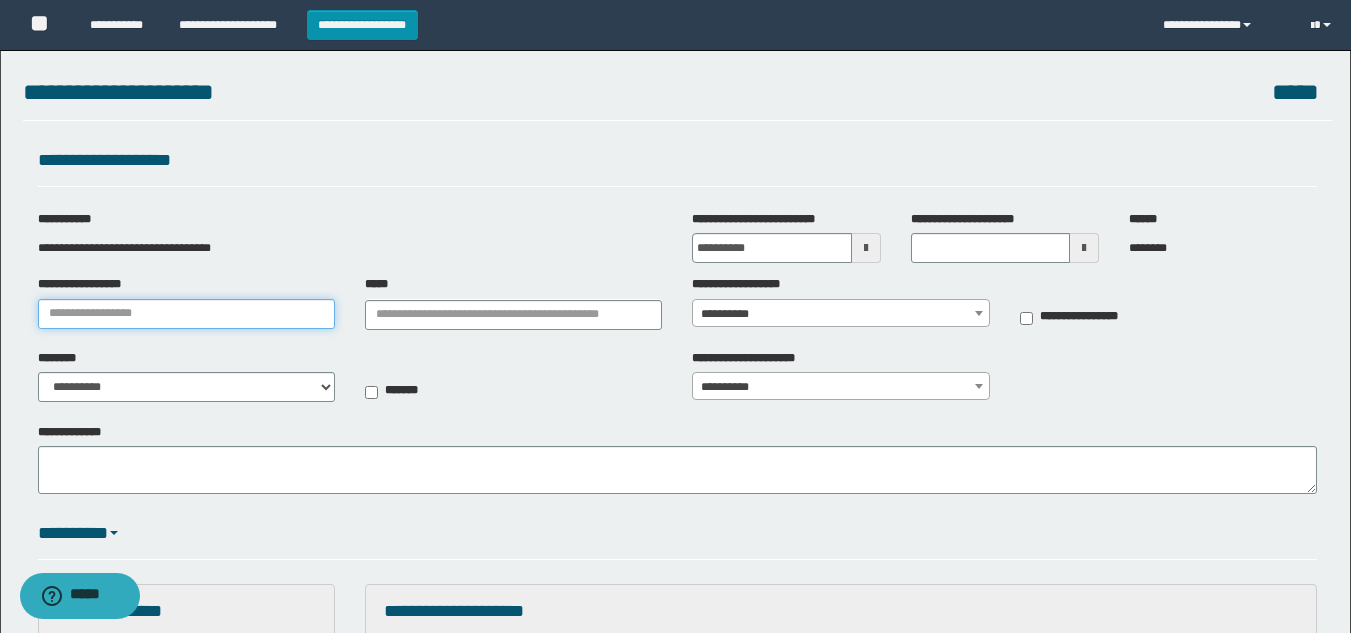 type on "**********" 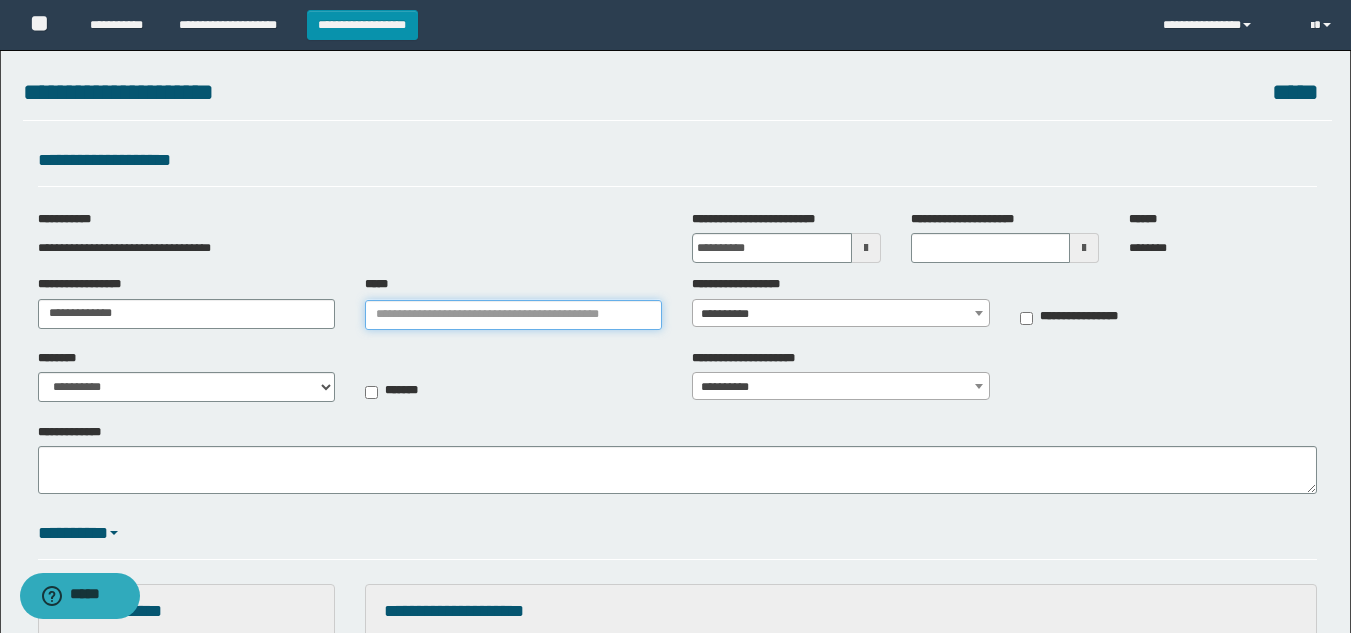 click on "*****" at bounding box center [513, 315] 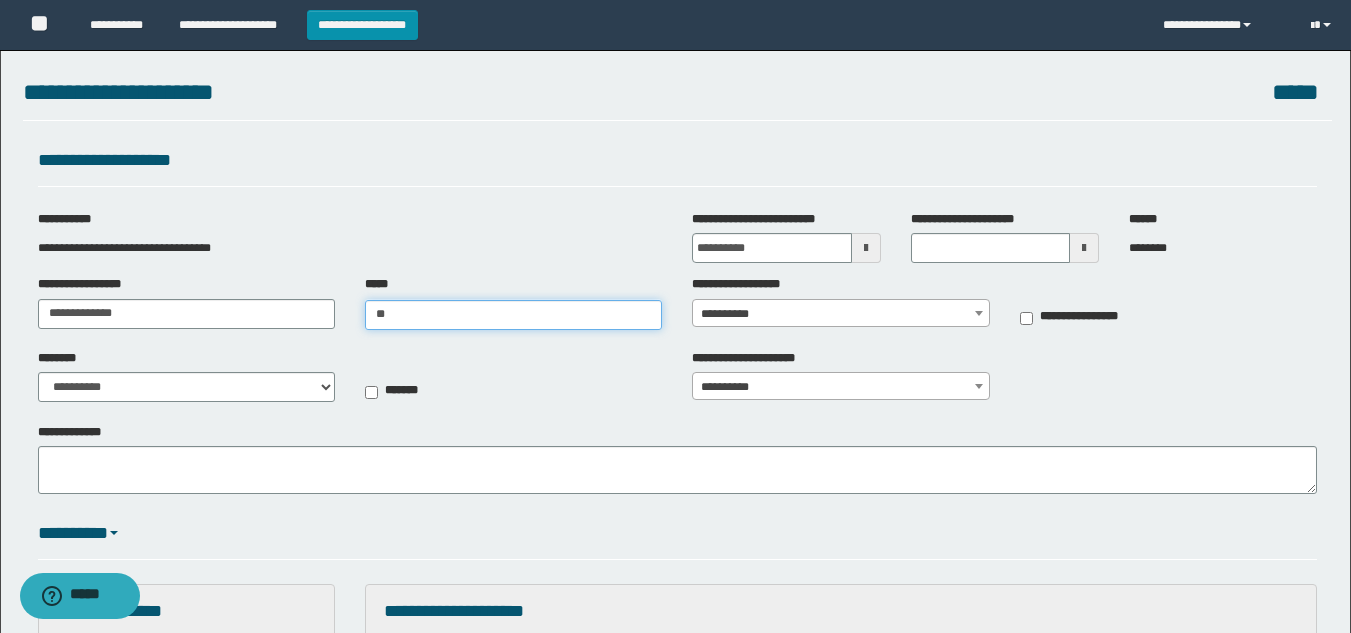 type on "***" 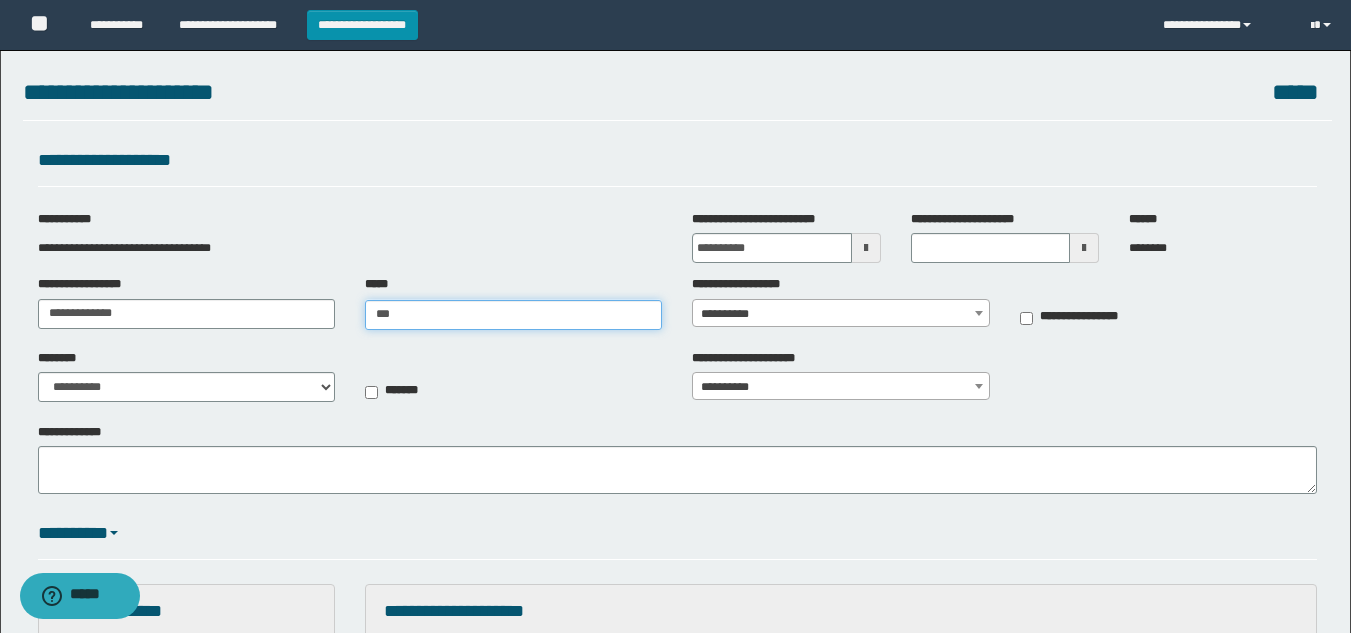 type on "**********" 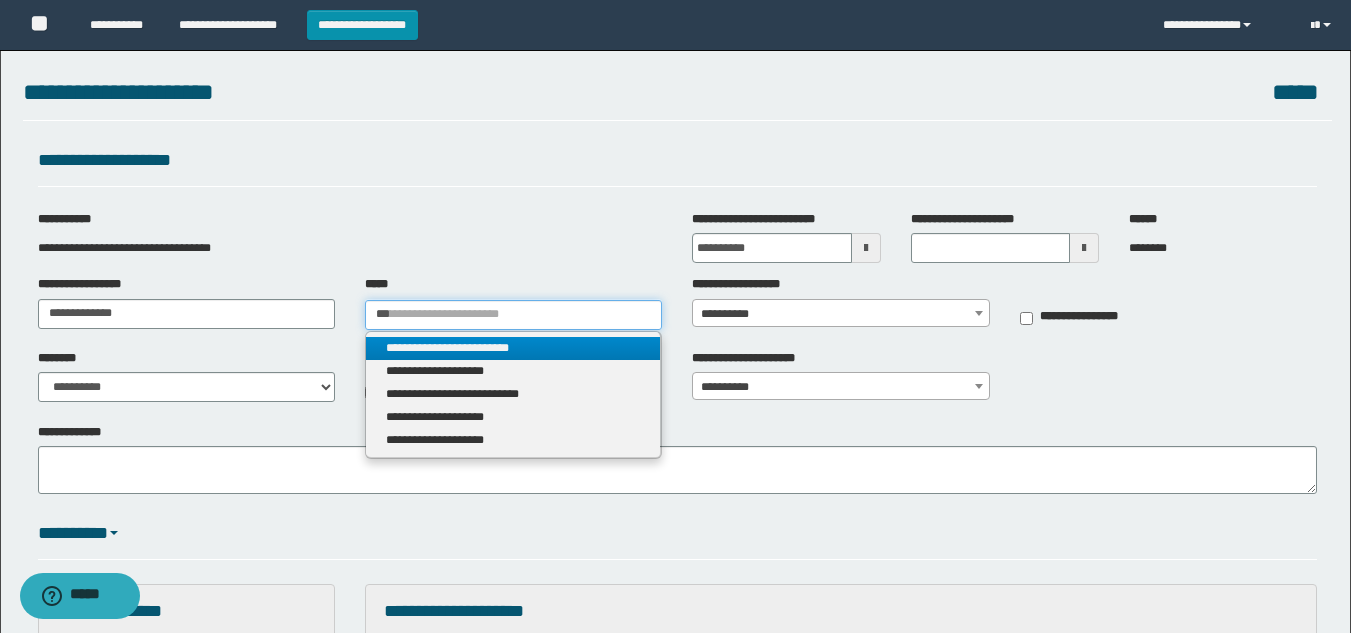 type 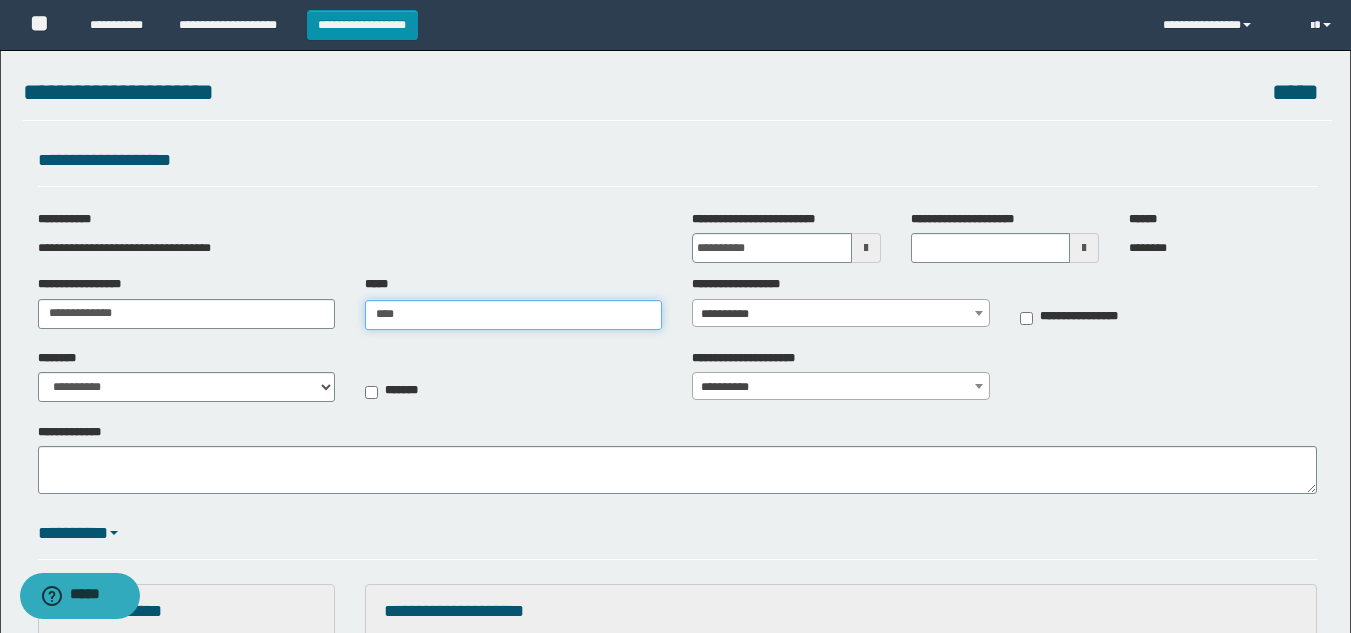 type on "**********" 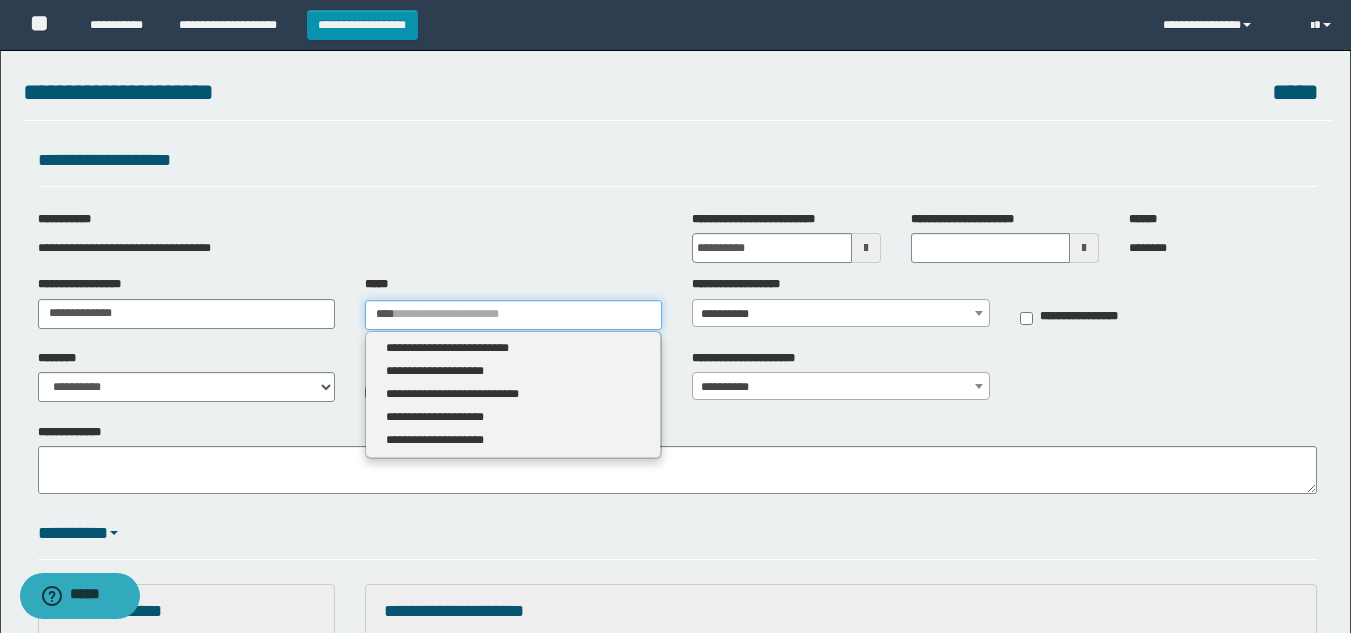 type 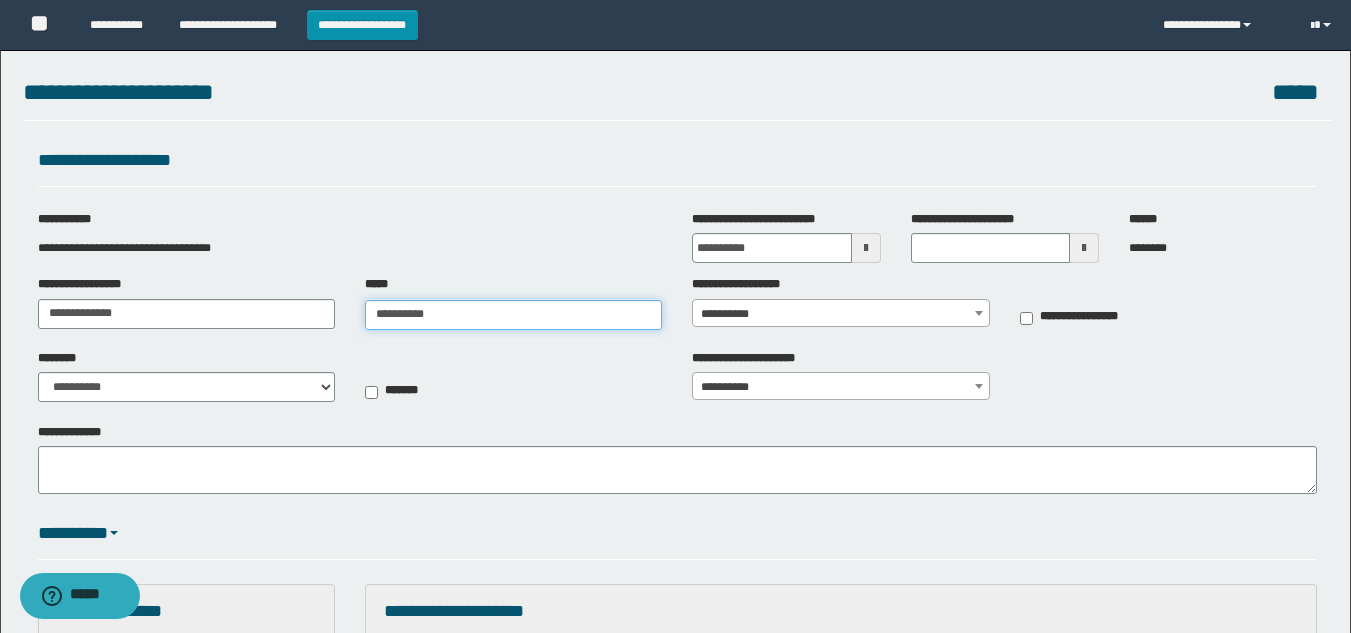type on "**********" 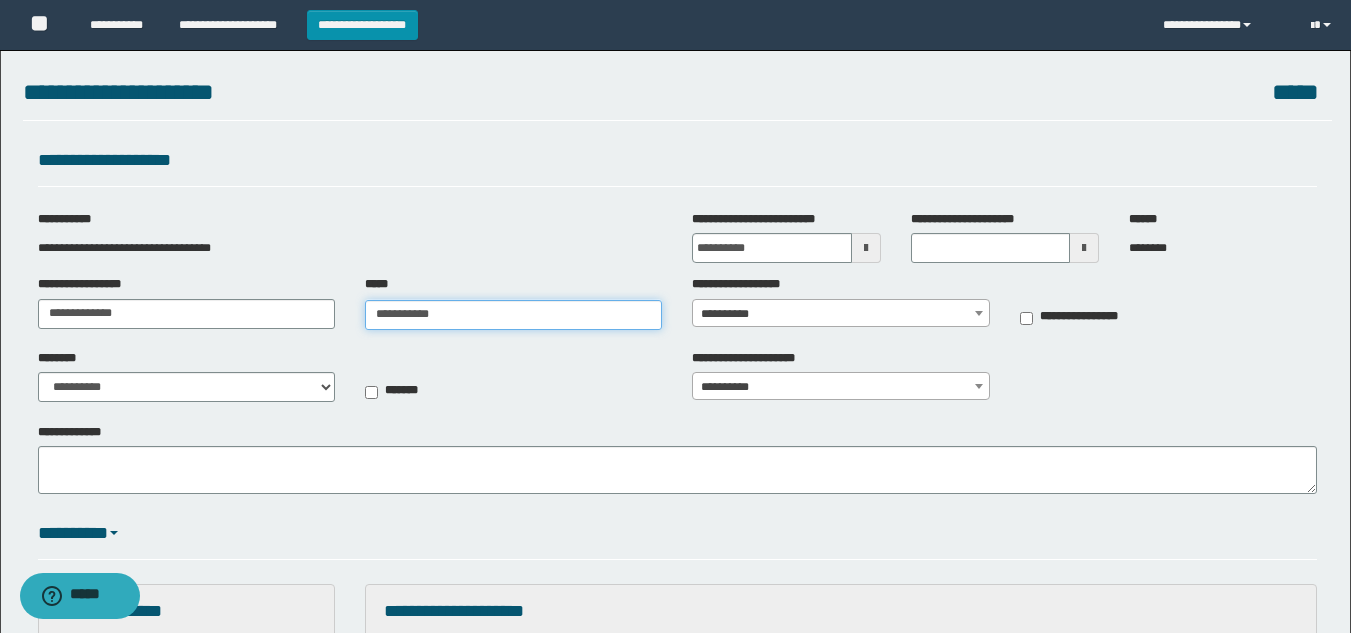 type on "**********" 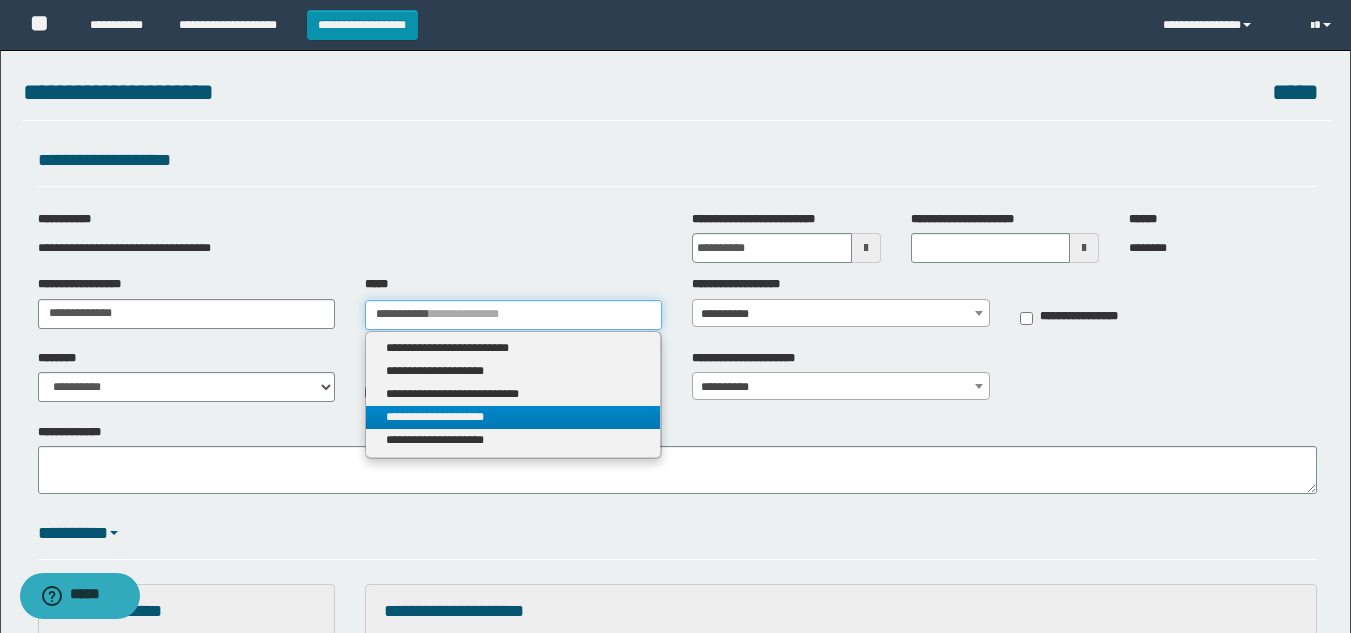 type on "**********" 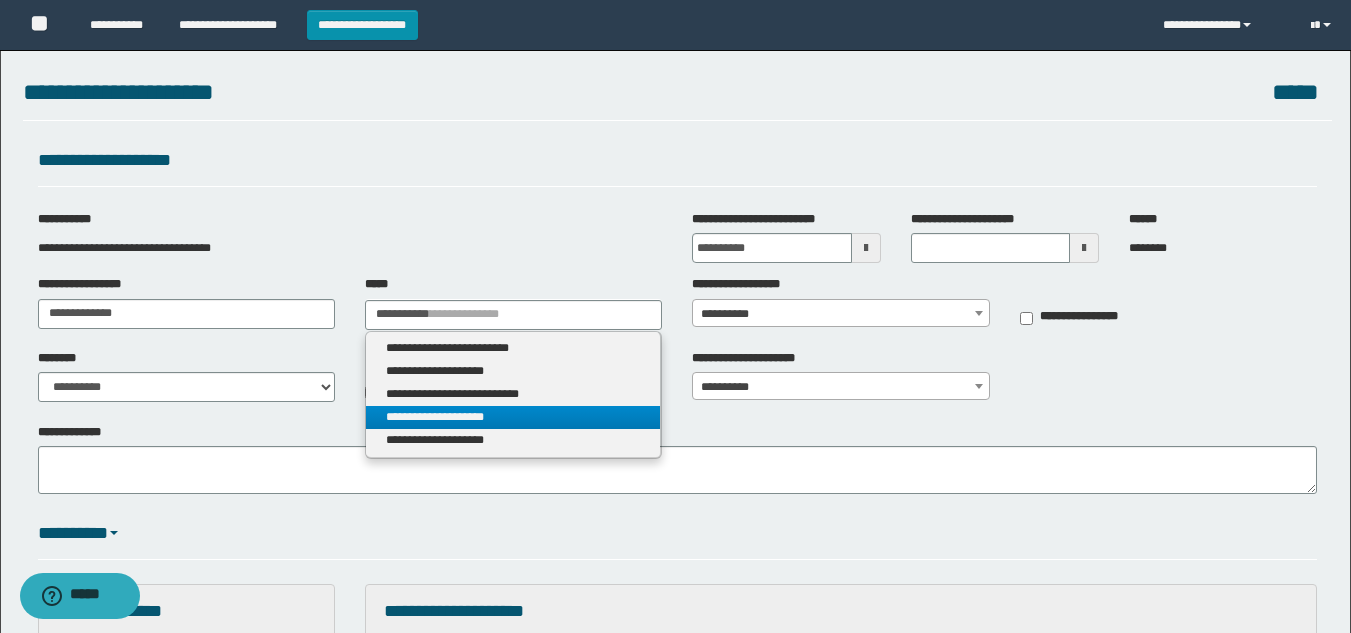 type 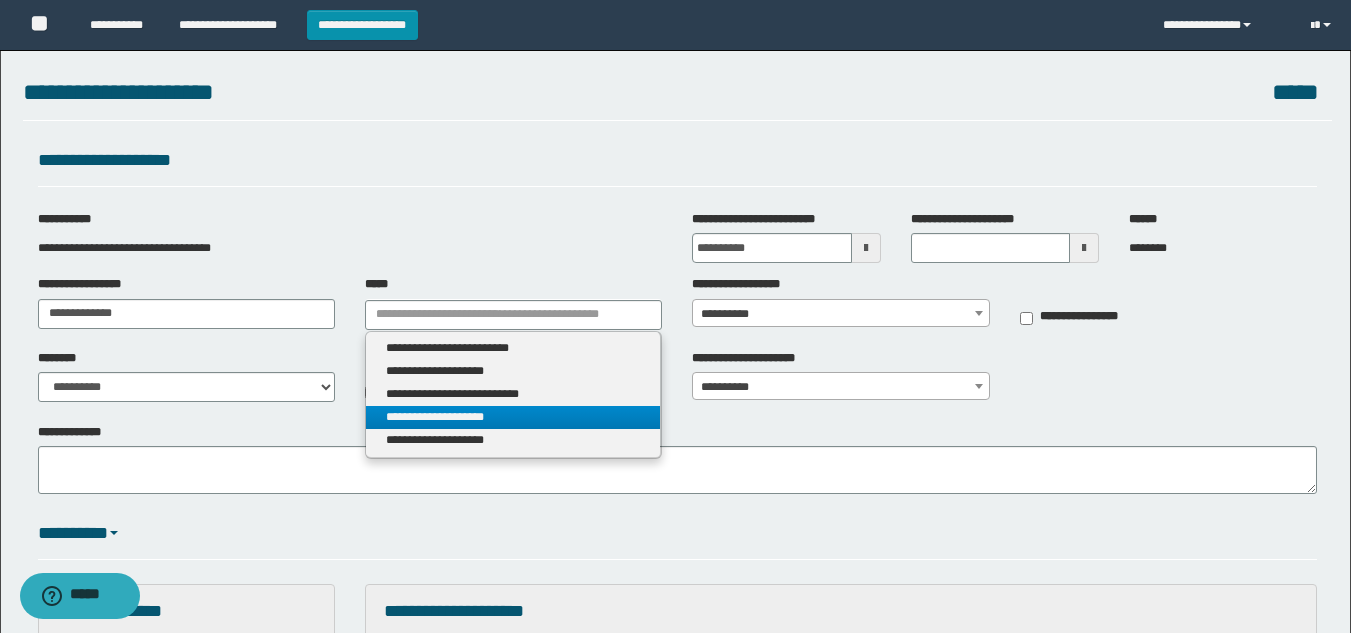 click on "**********" at bounding box center (513, 417) 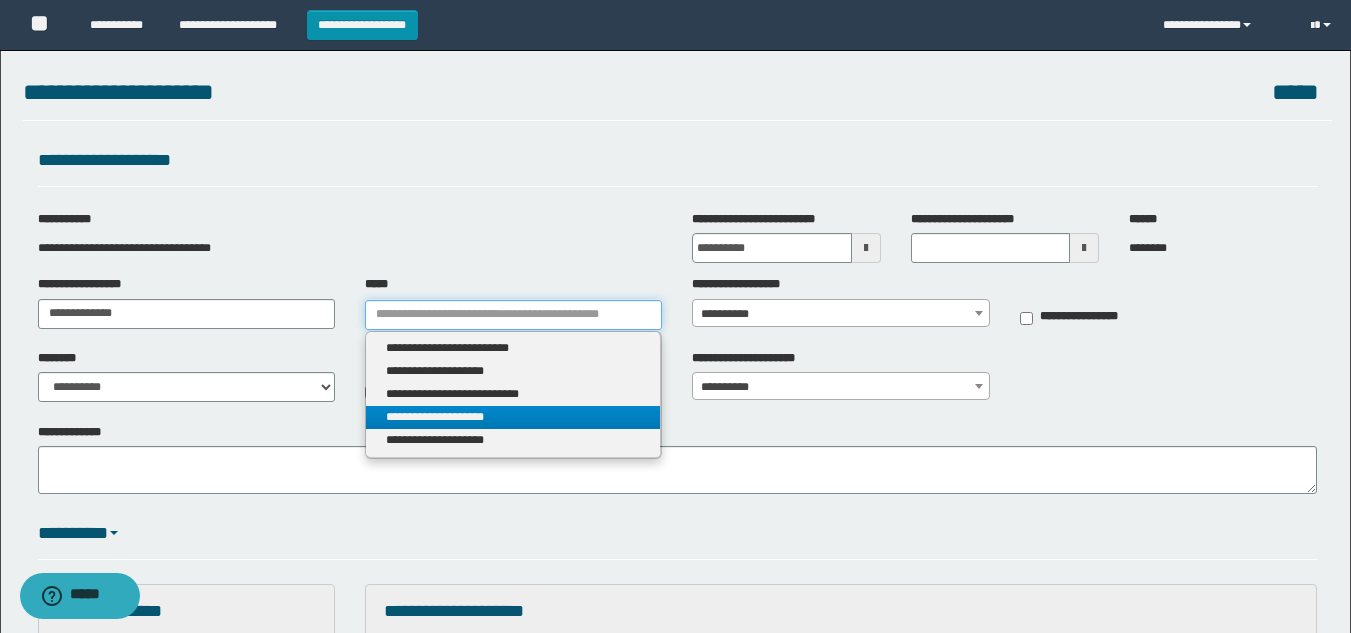 type 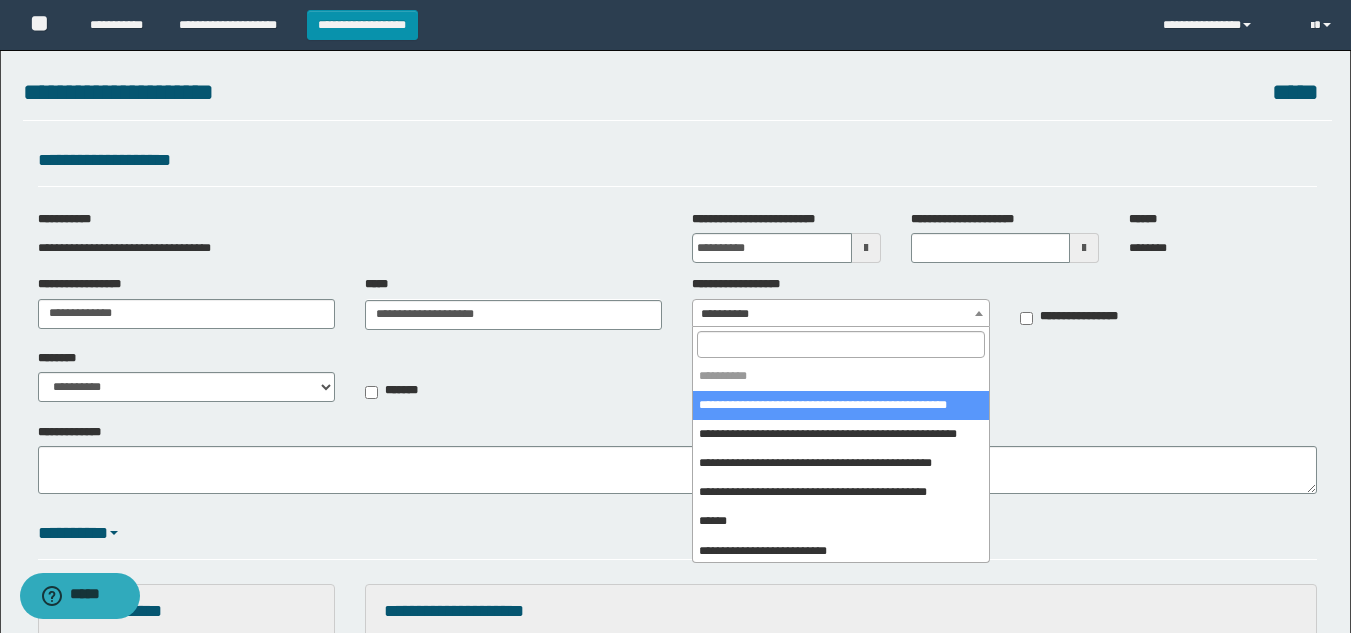 click on "**********" at bounding box center [840, 314] 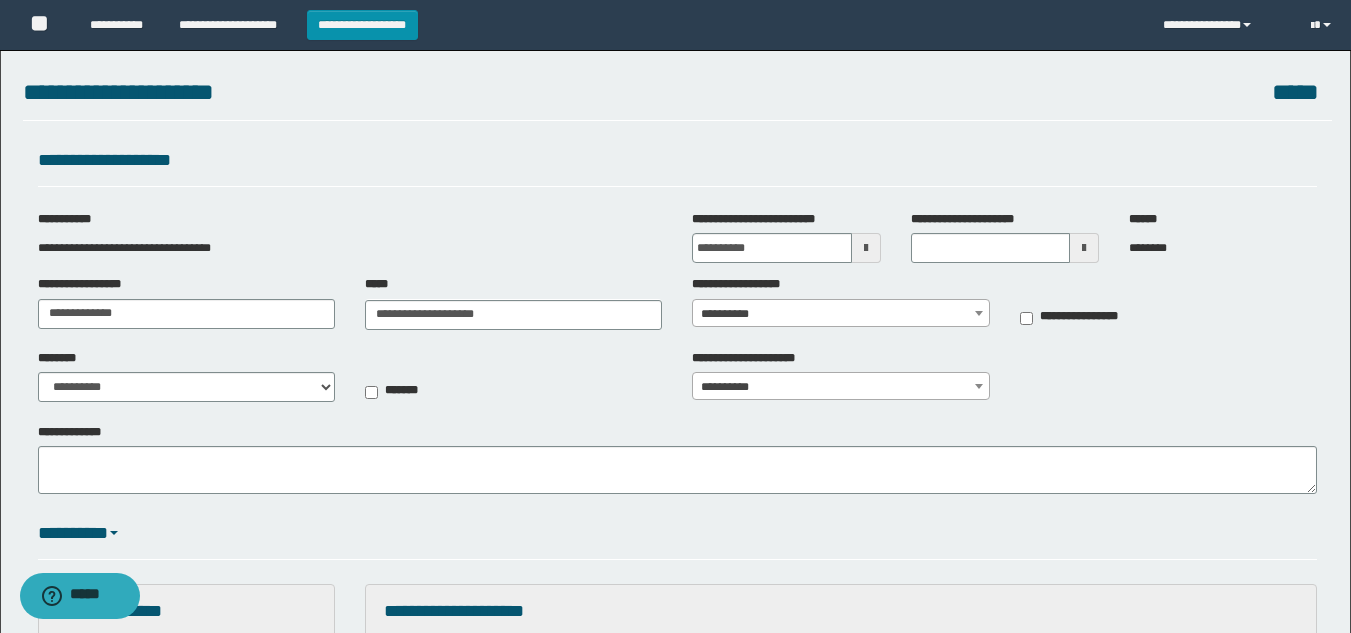 click on "*******" at bounding box center (513, 381) 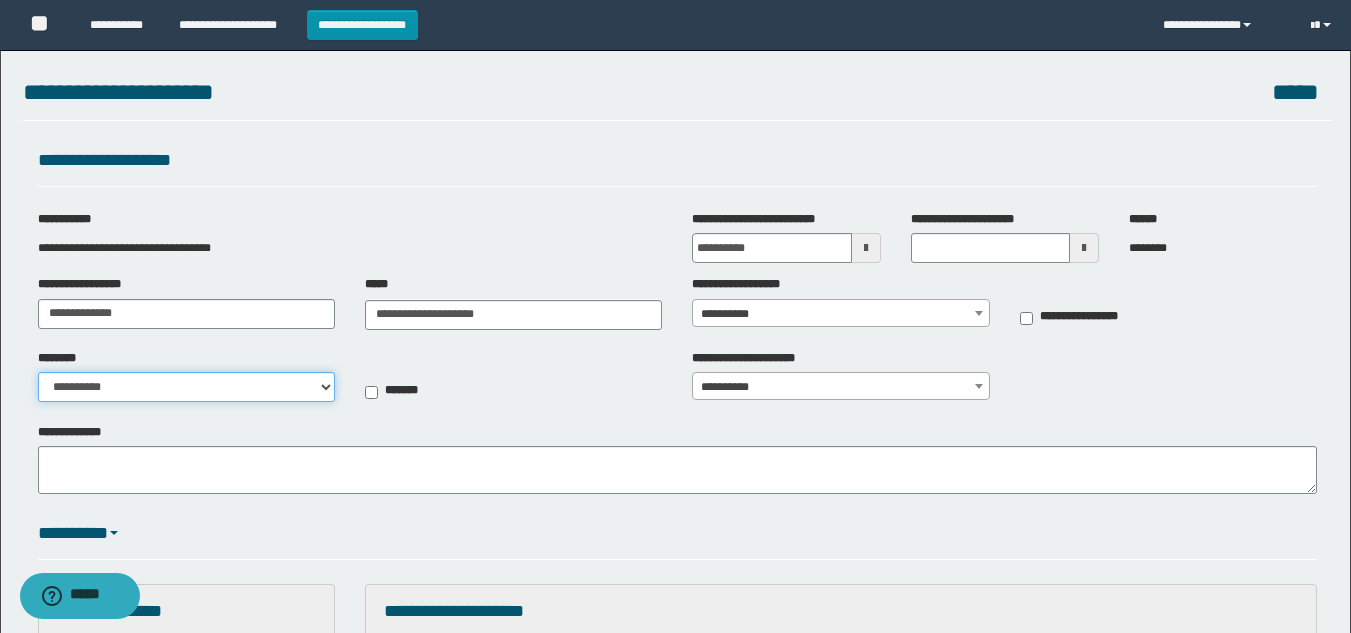 click on "**********" at bounding box center (186, 387) 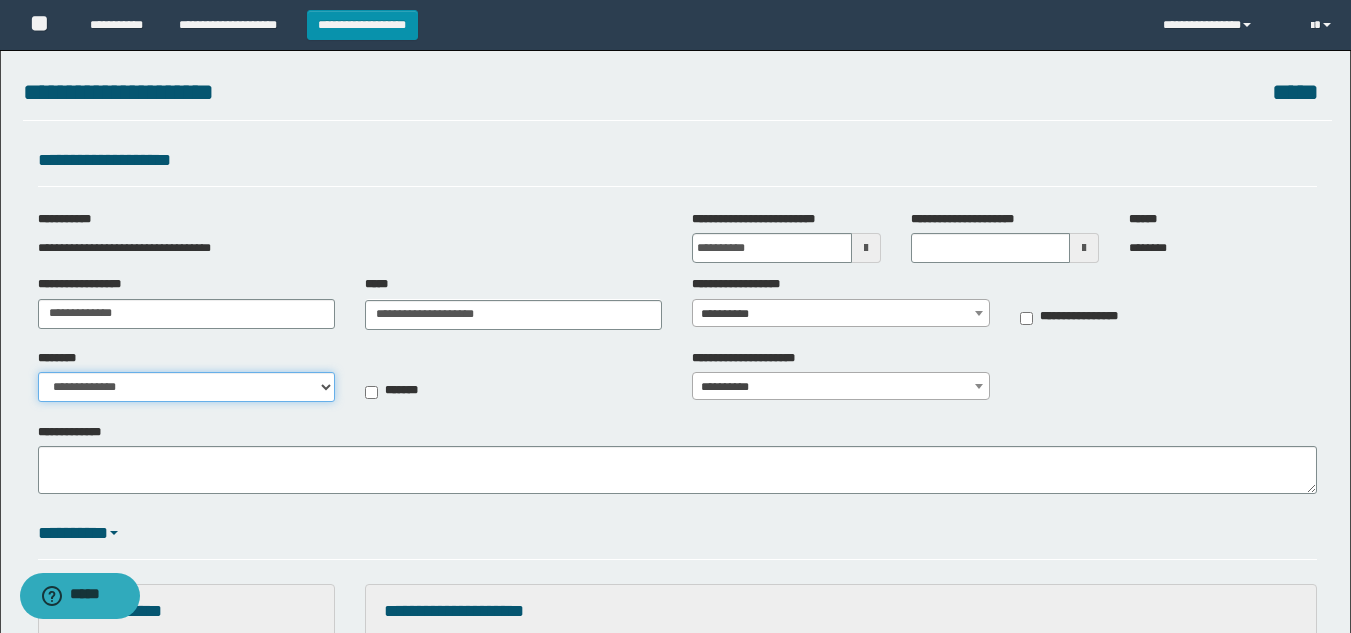 click on "**********" at bounding box center [186, 387] 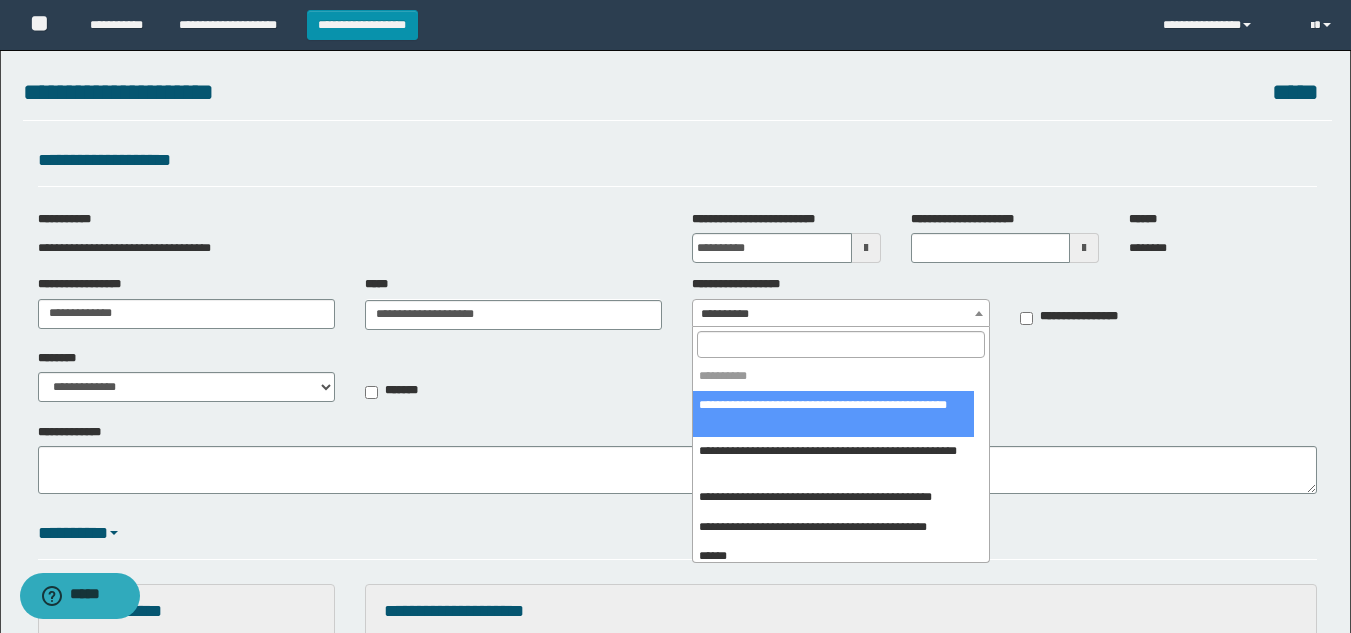 click on "**********" at bounding box center [840, 314] 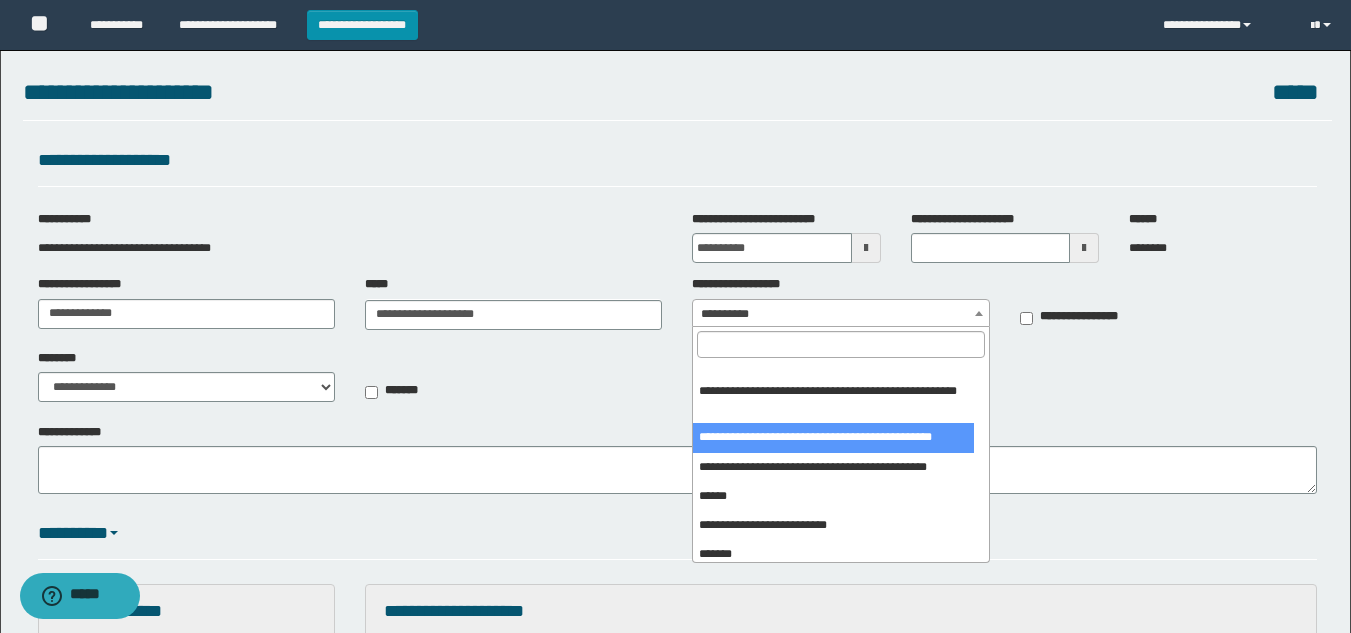scroll, scrollTop: 100, scrollLeft: 0, axis: vertical 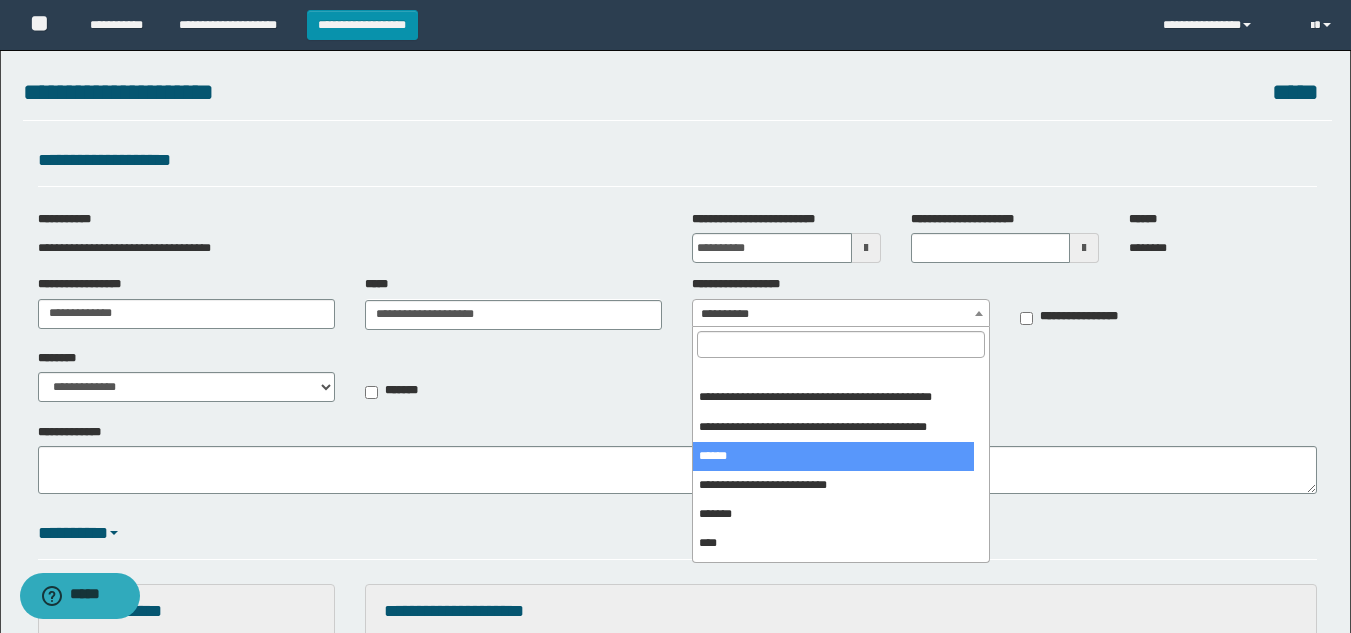 select on "***" 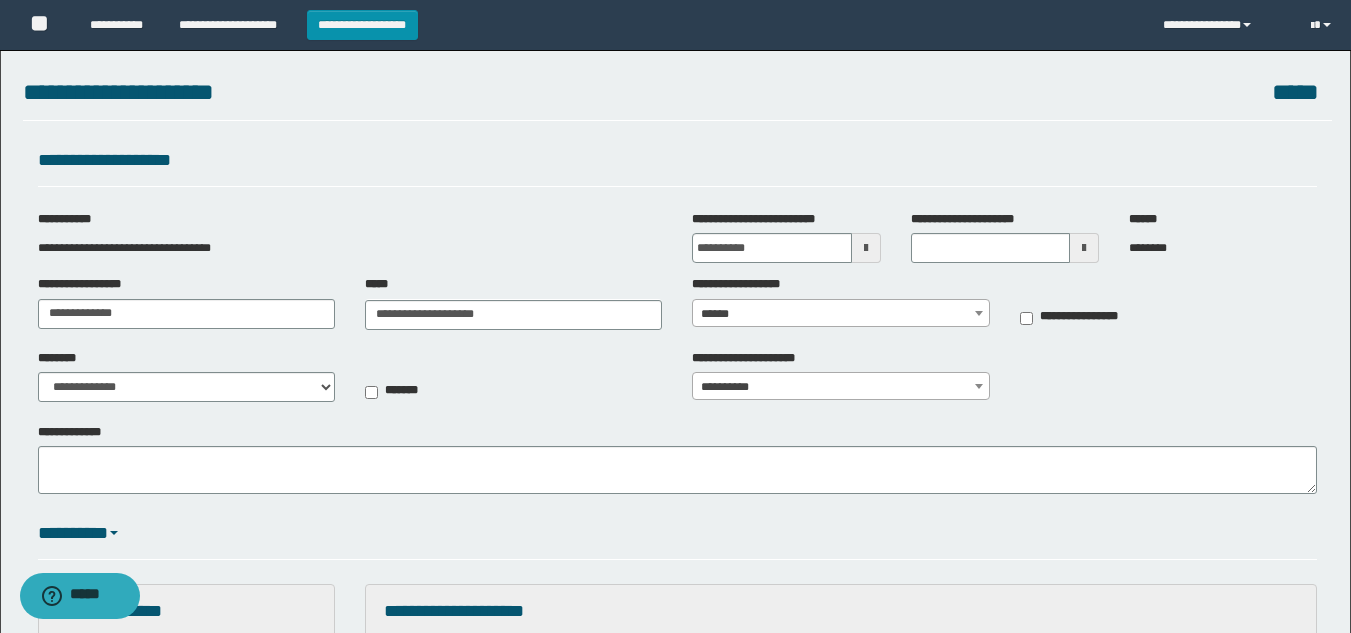 type on "**********" 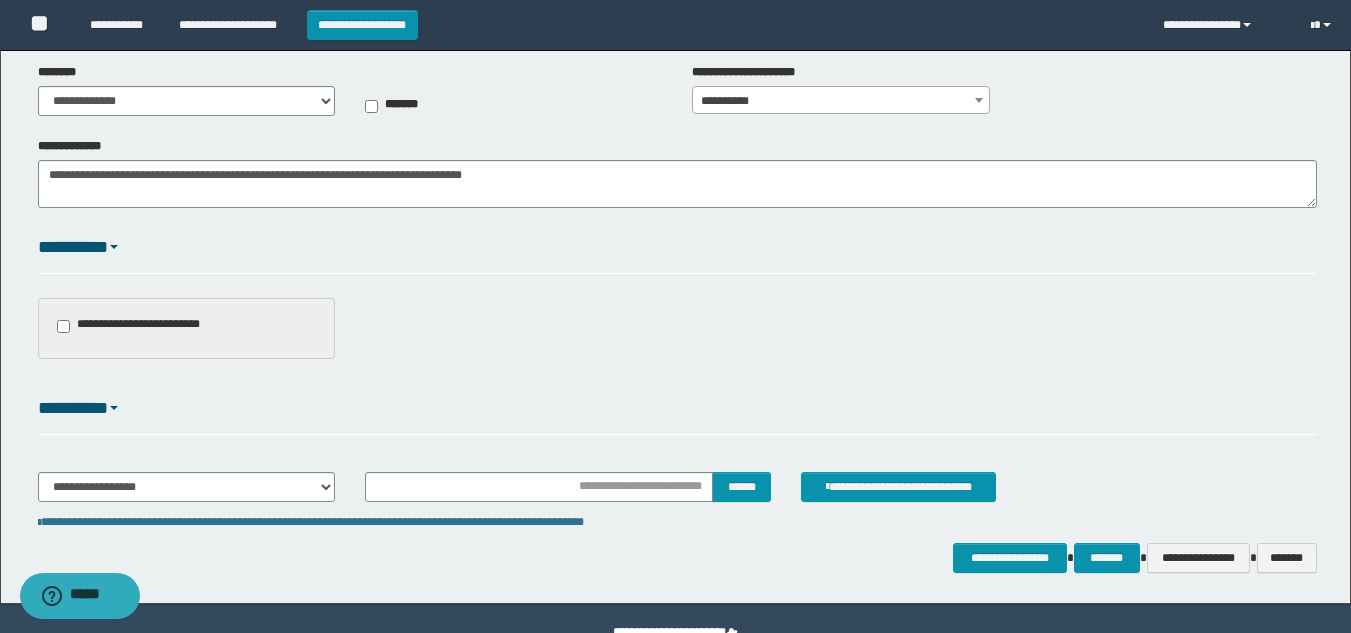 scroll, scrollTop: 331, scrollLeft: 0, axis: vertical 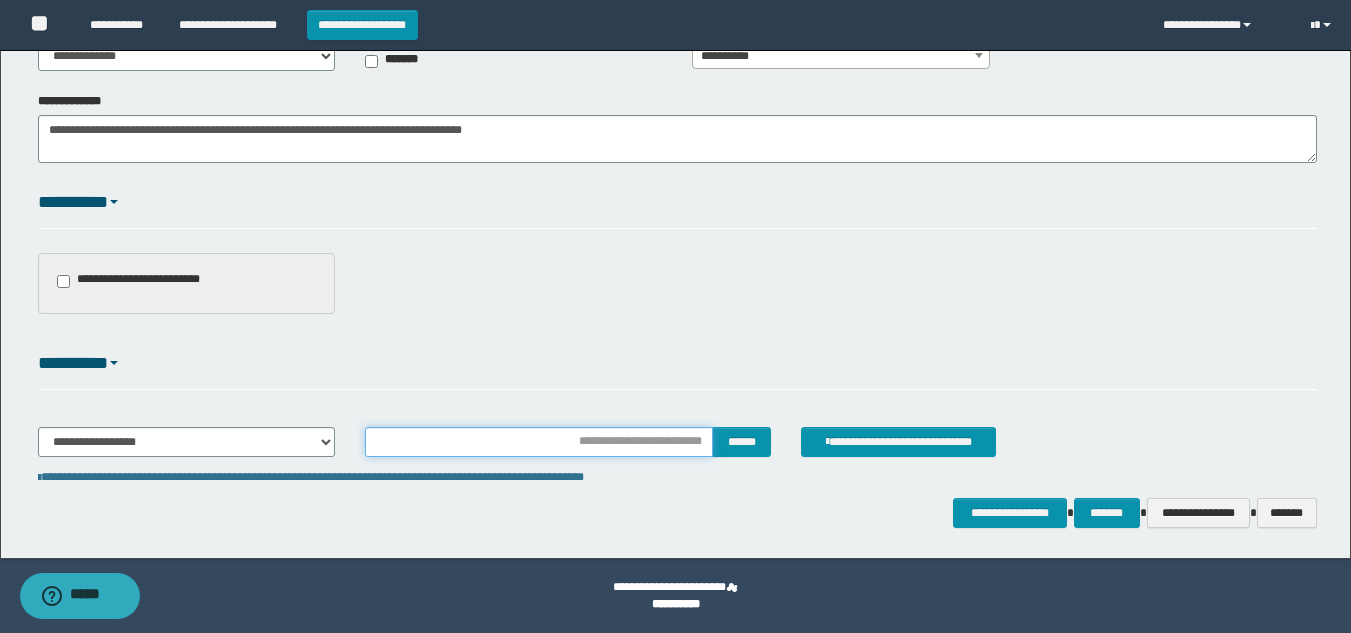 click at bounding box center [539, 442] 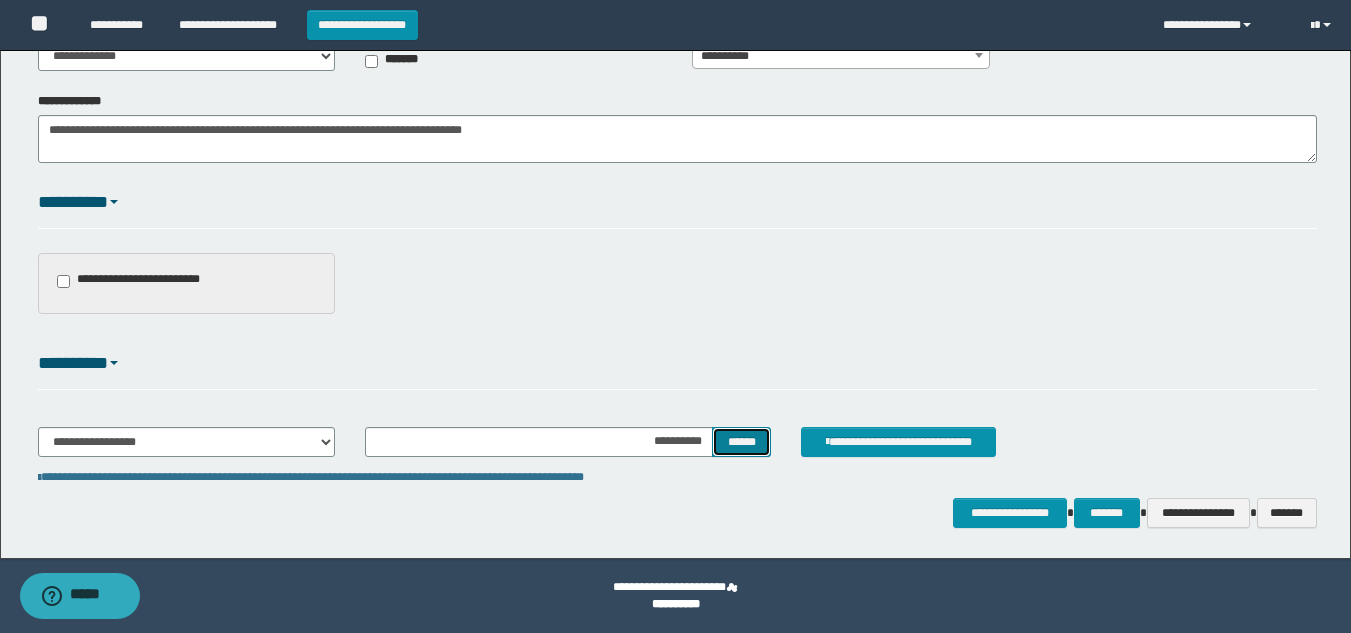 click on "******" at bounding box center (741, 442) 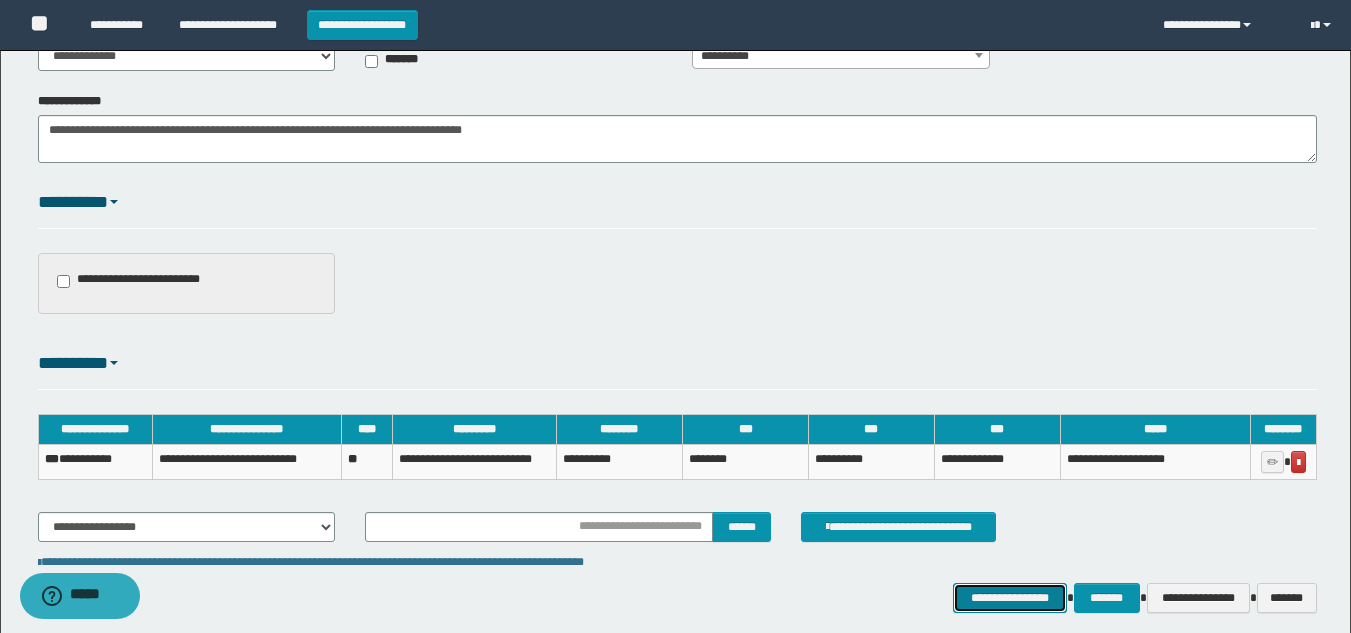 click on "**********" at bounding box center (1009, 598) 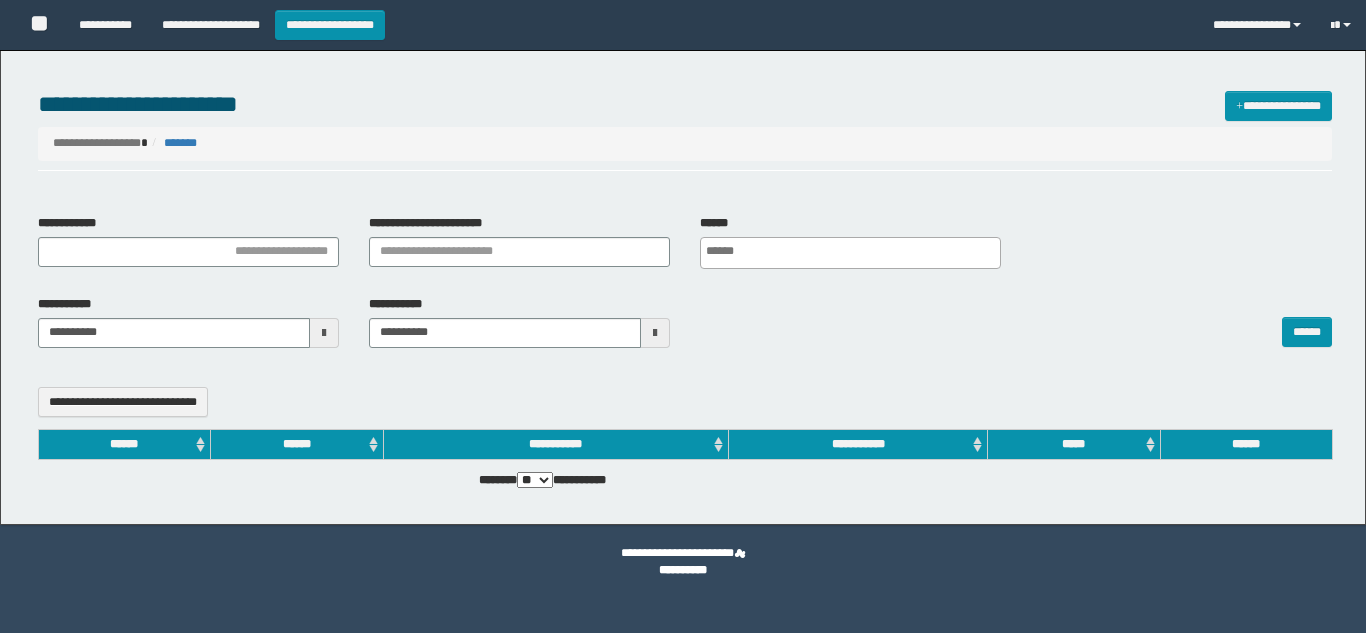select 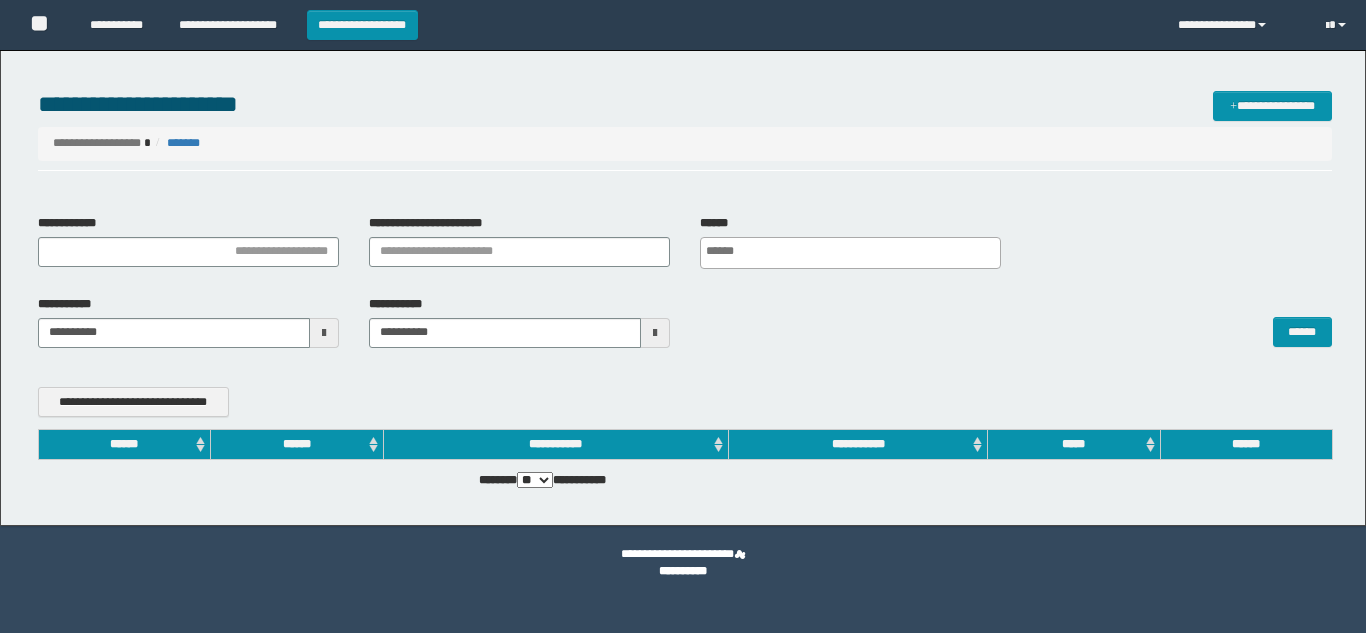 scroll, scrollTop: 0, scrollLeft: 0, axis: both 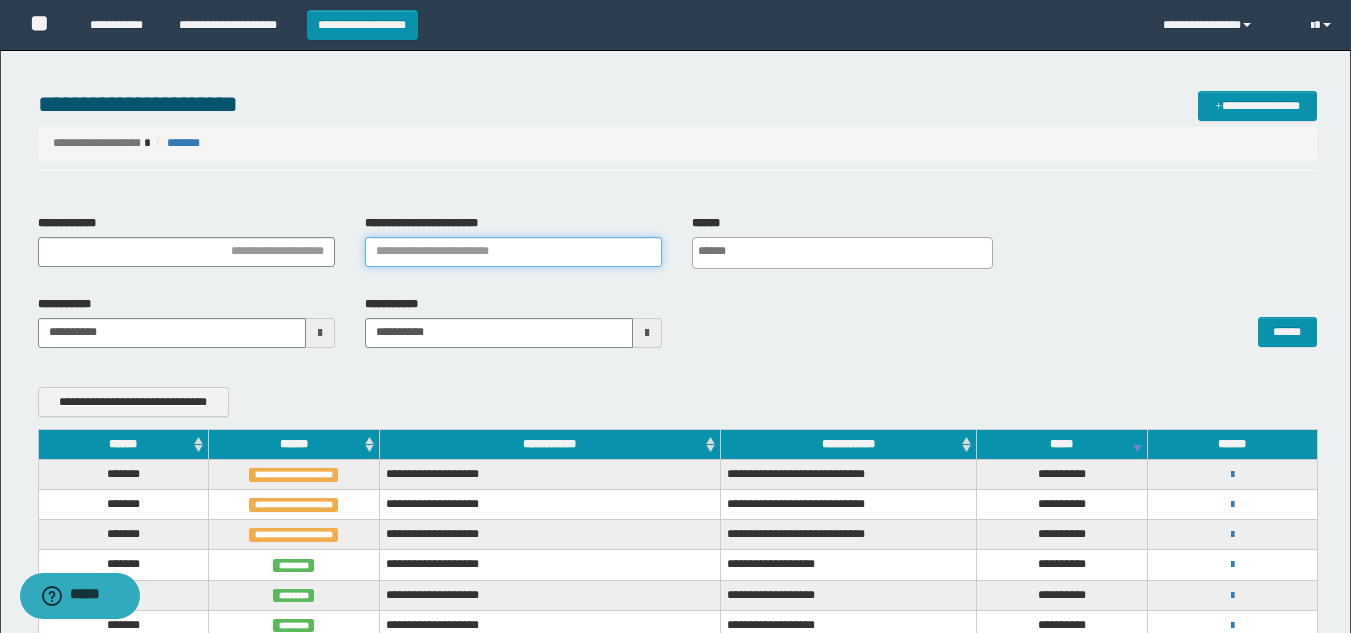 click on "**********" at bounding box center [513, 252] 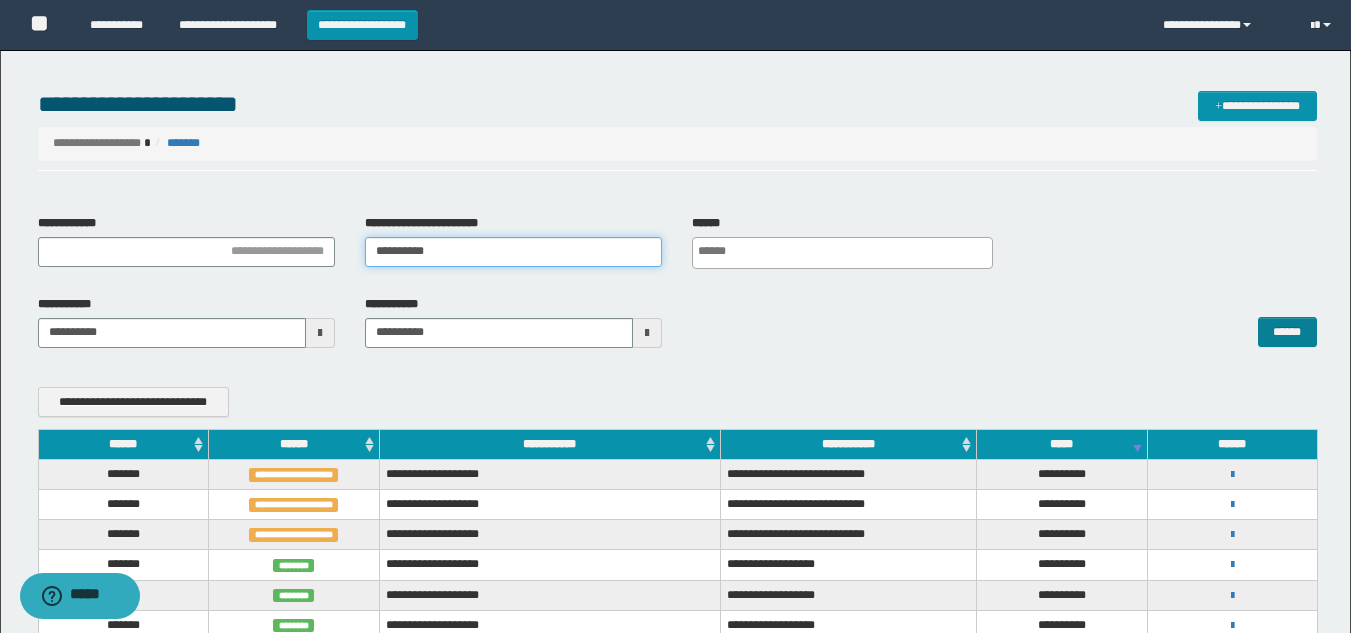 type on "**********" 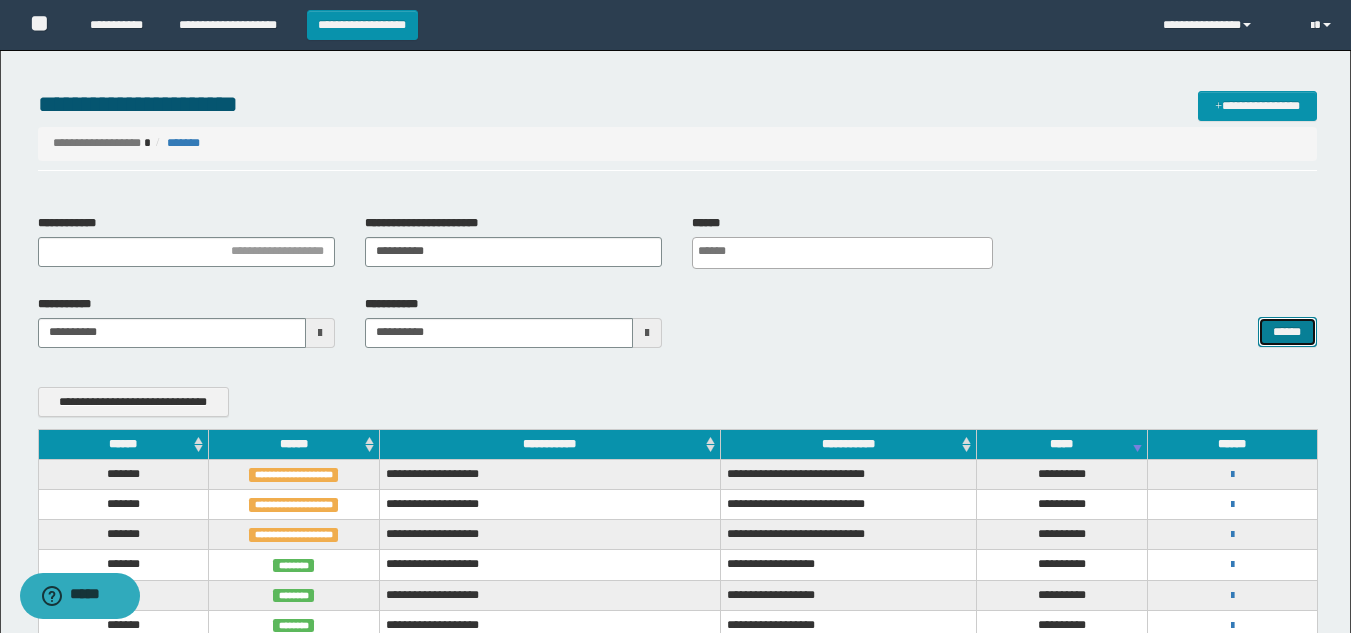 click on "******" at bounding box center [1287, 332] 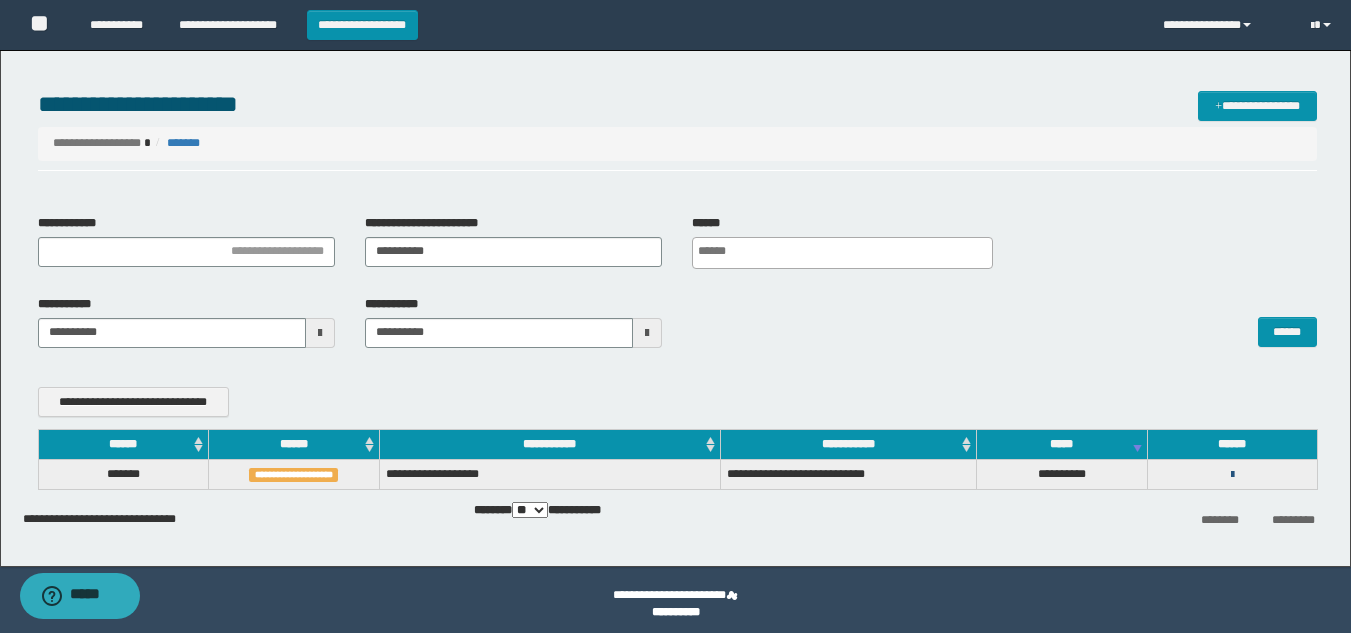 click at bounding box center (1232, 475) 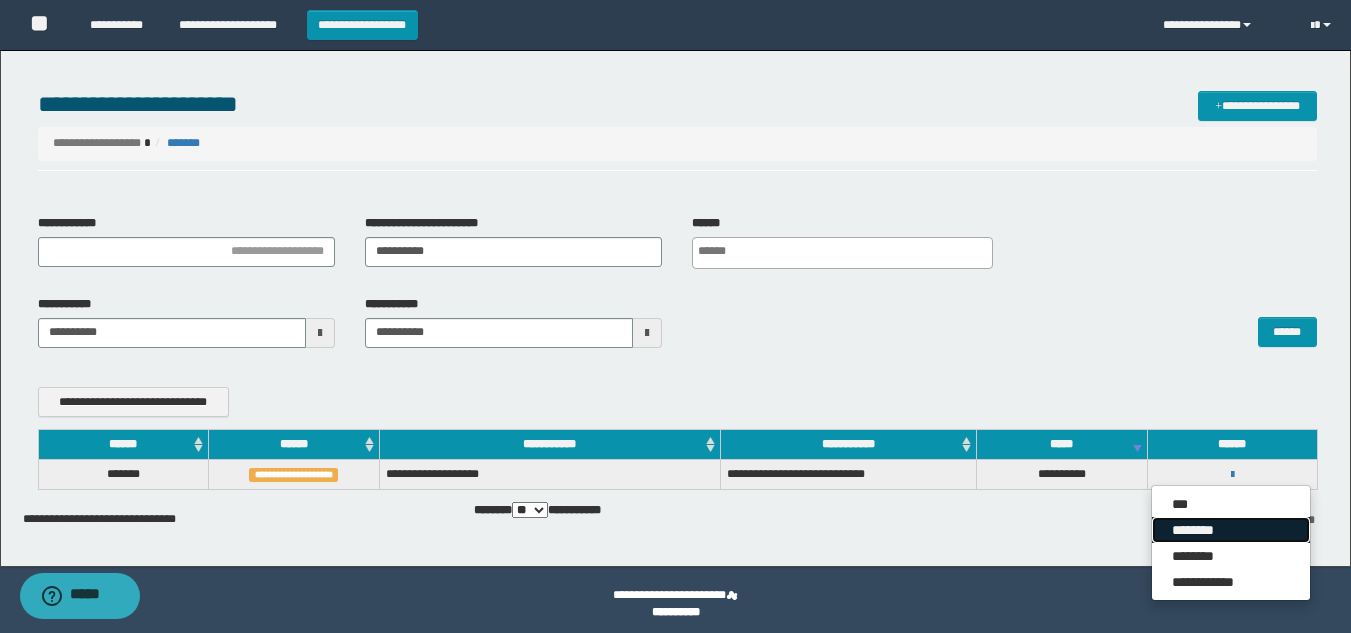 click on "********" at bounding box center (1231, 530) 